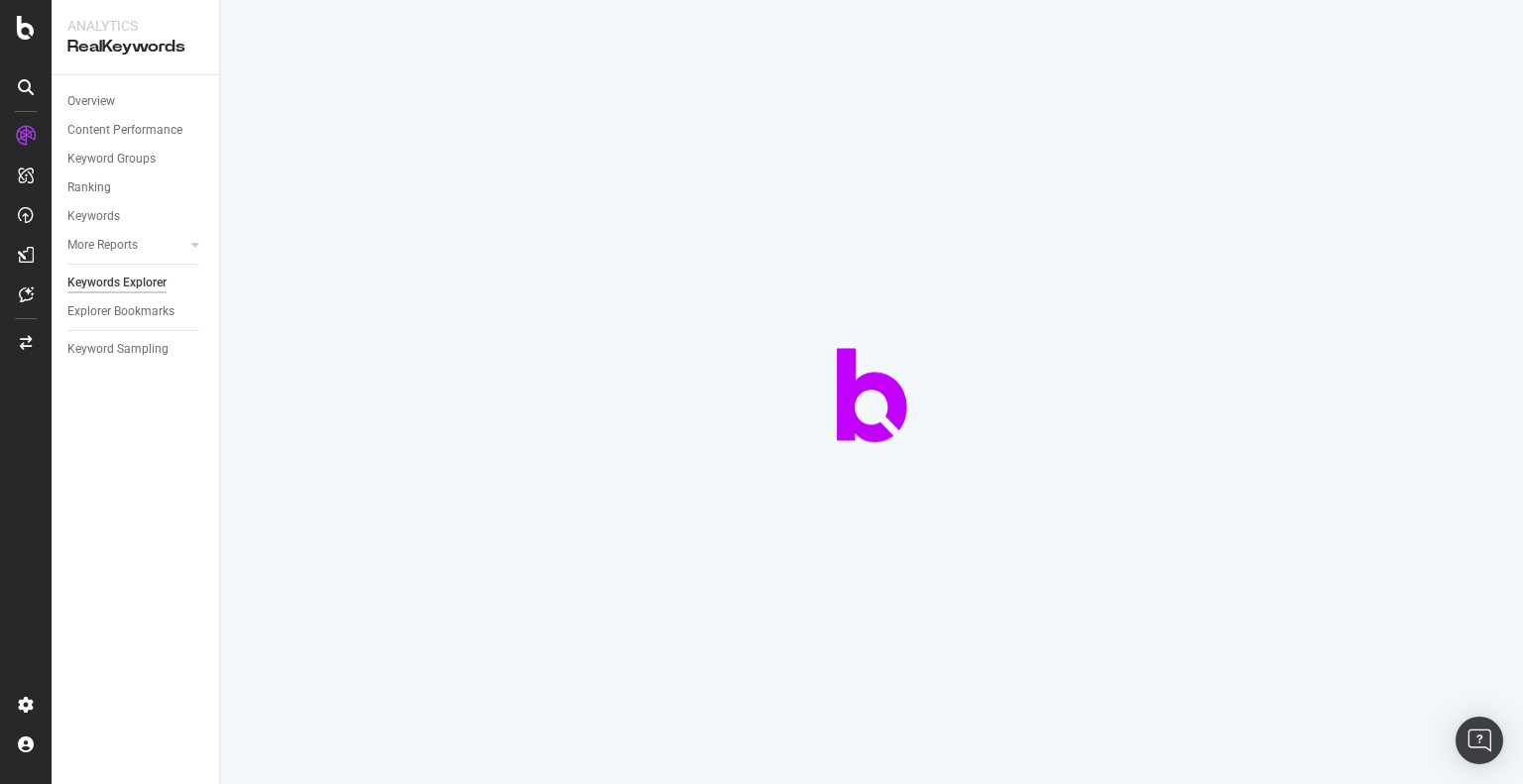 scroll, scrollTop: 0, scrollLeft: 0, axis: both 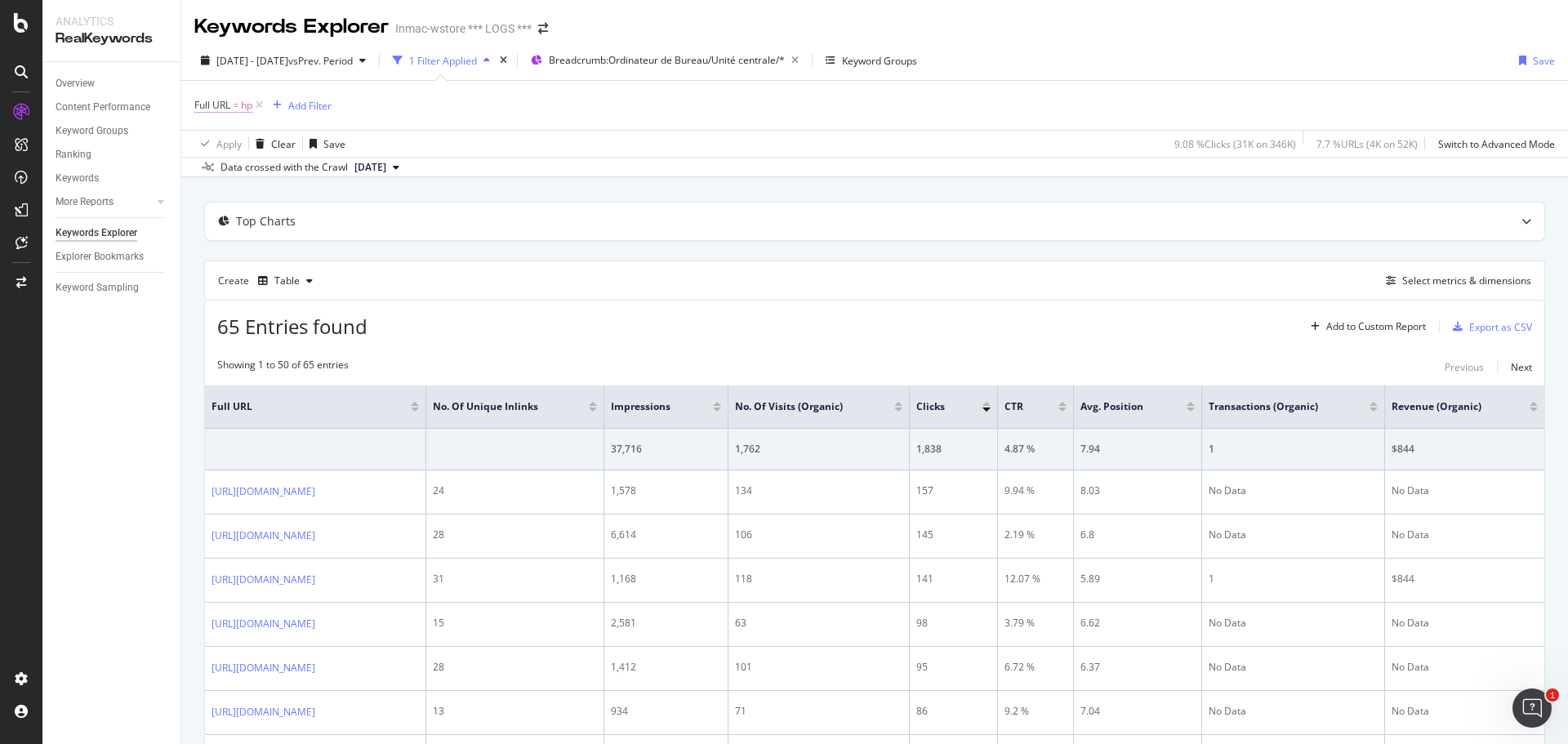 click on "hp" at bounding box center [247, 105] 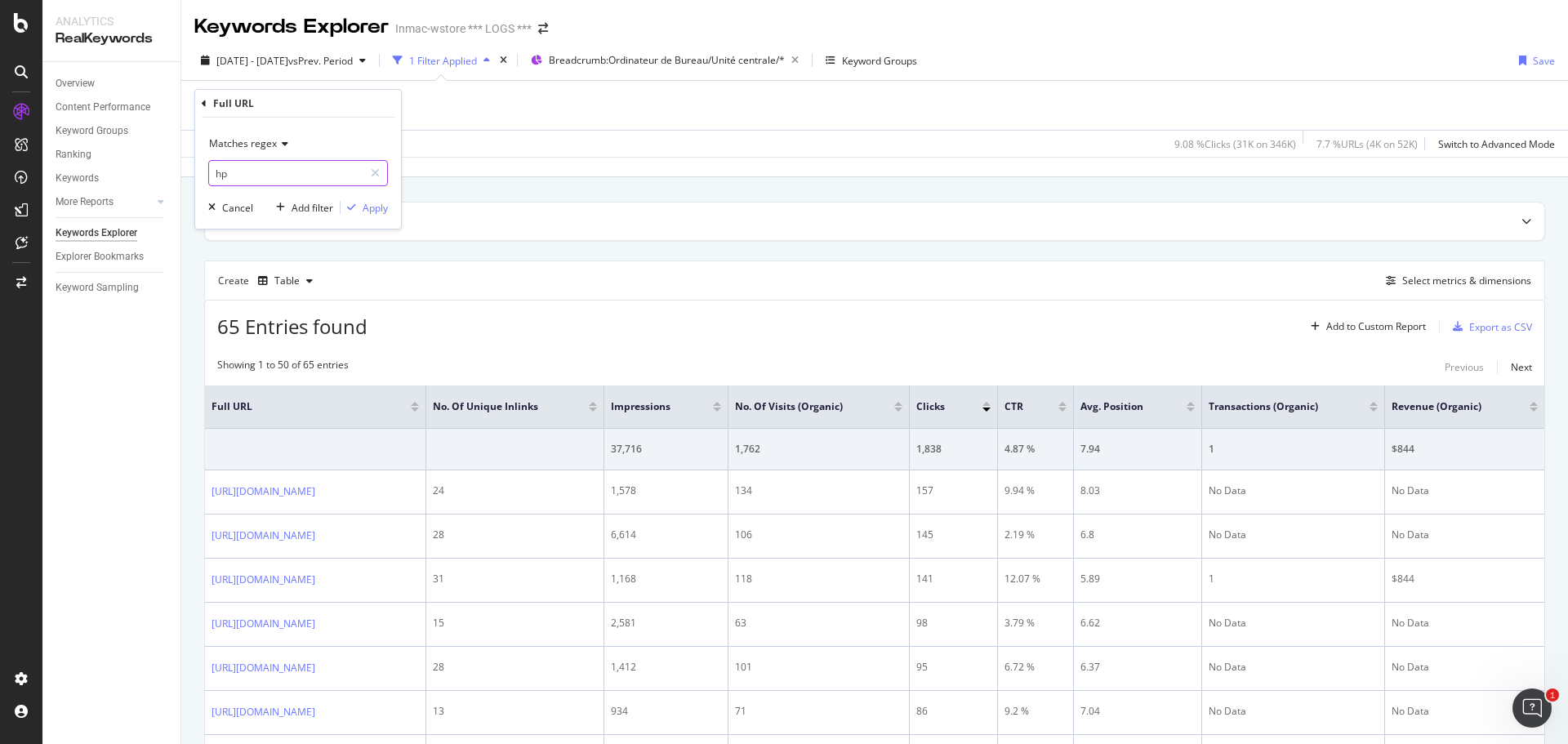 click on "hp" at bounding box center [286, 173] 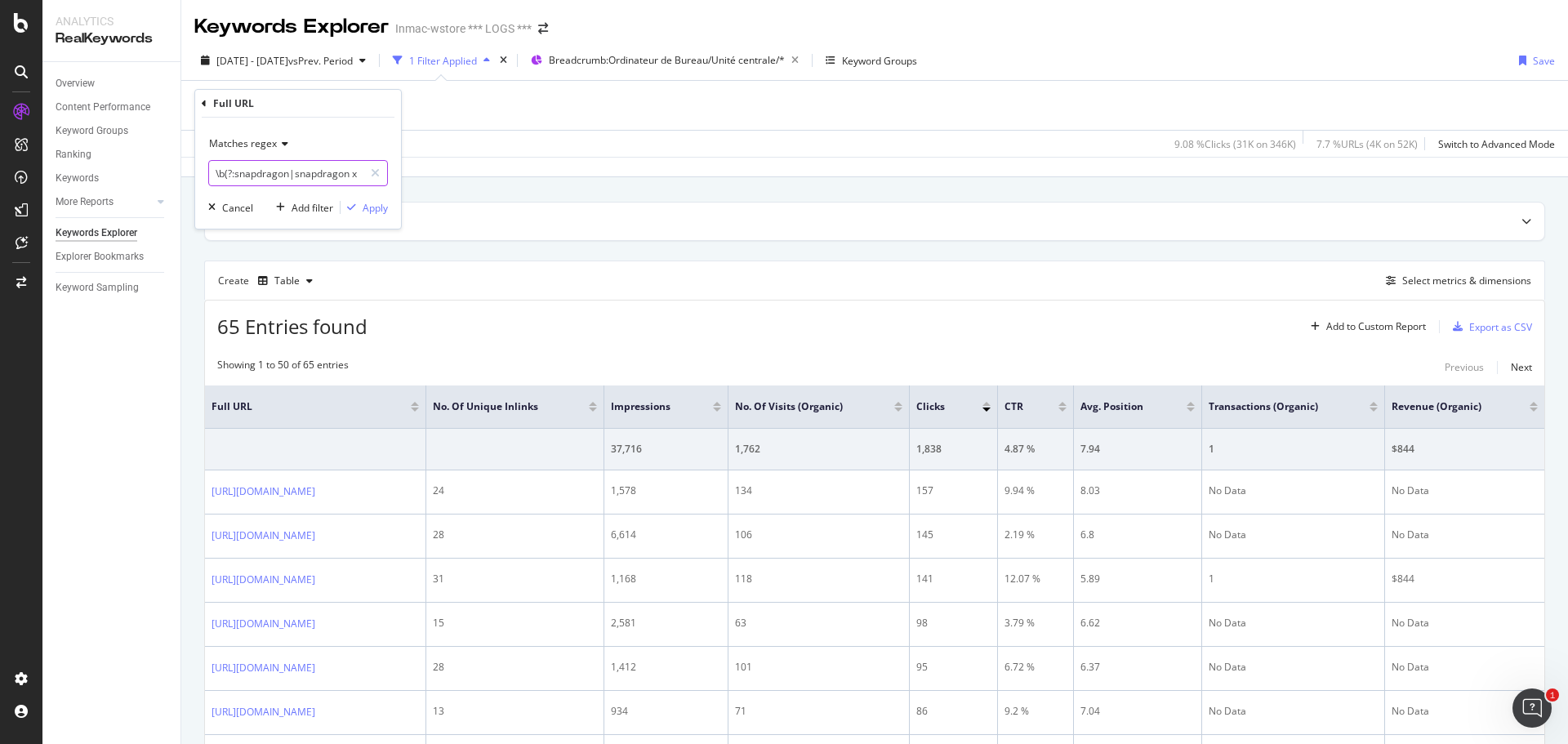 scroll, scrollTop: 0, scrollLeft: 147, axis: horizontal 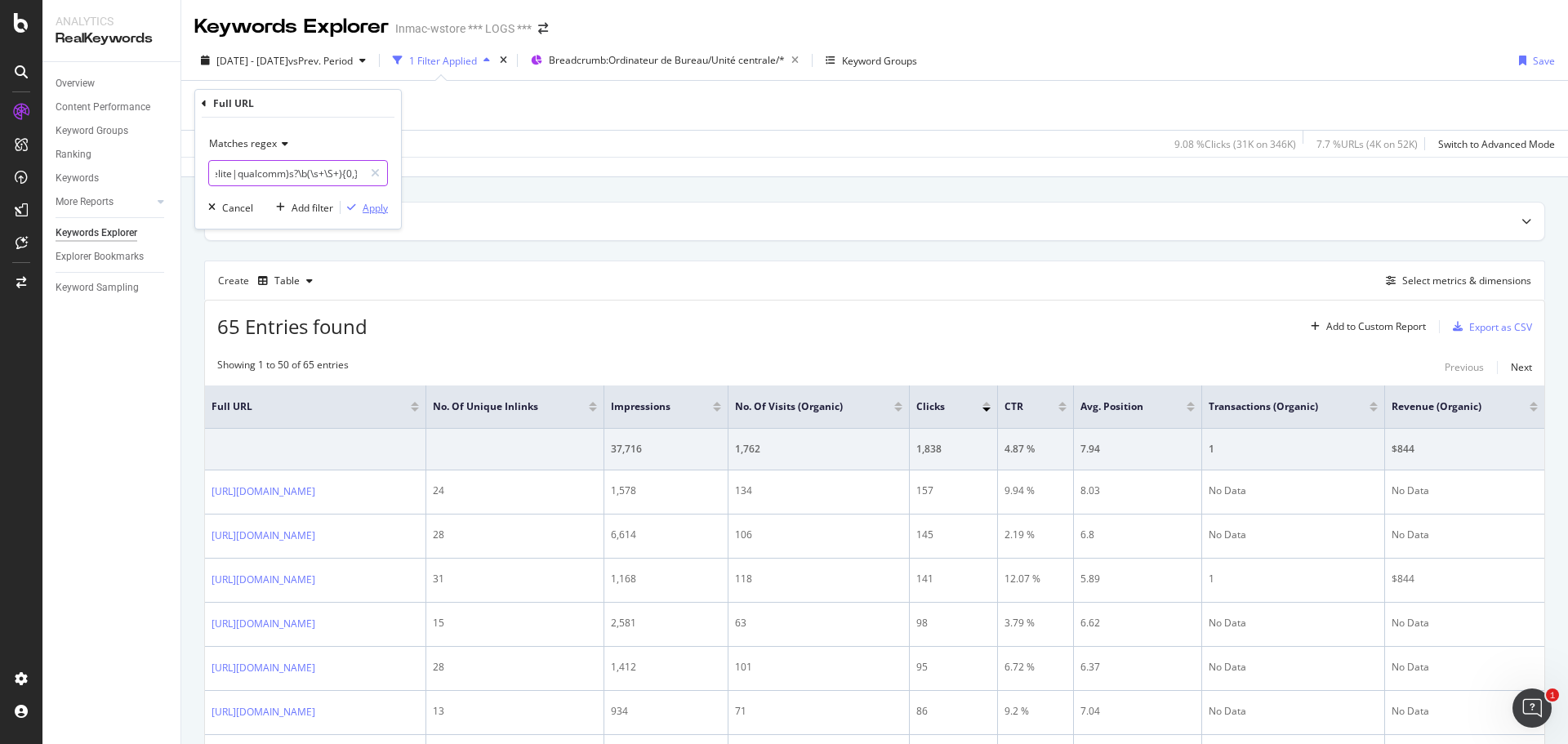 type on "\b(?:snapdragon|snapdragon x elite|qualcomm)s?\b(\s+\S+){0,}" 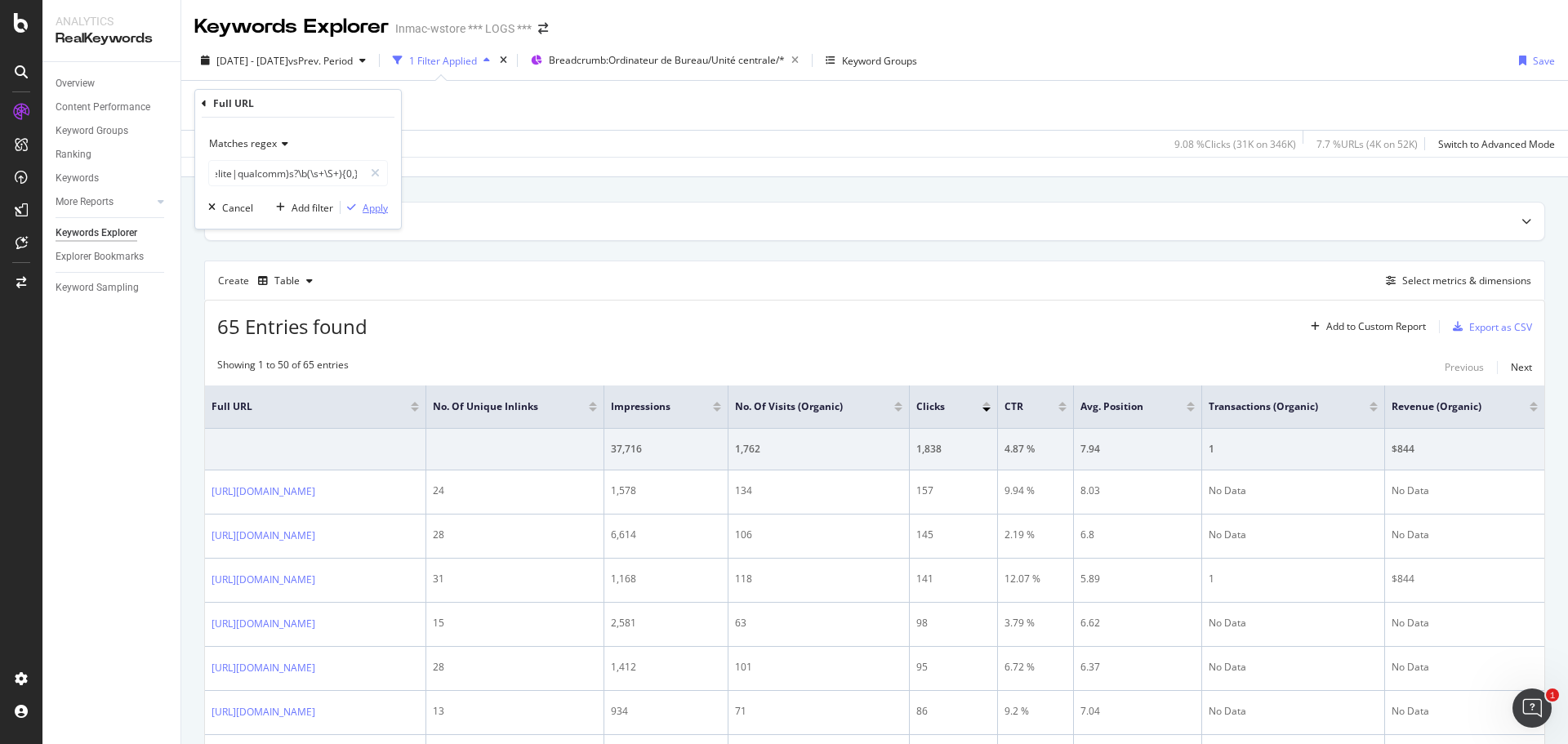 scroll, scrollTop: 0, scrollLeft: 0, axis: both 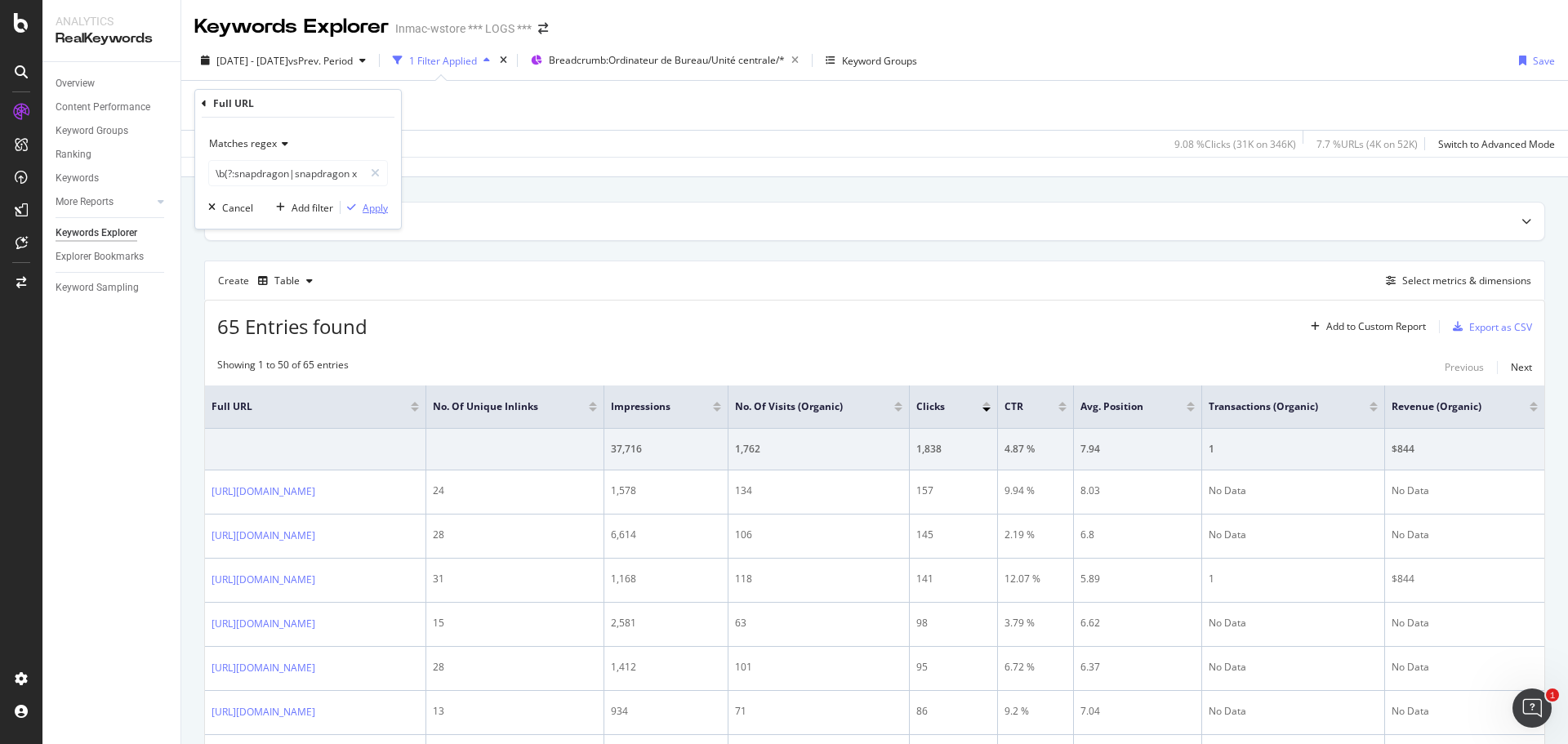 click on "Apply" at bounding box center (375, 207) 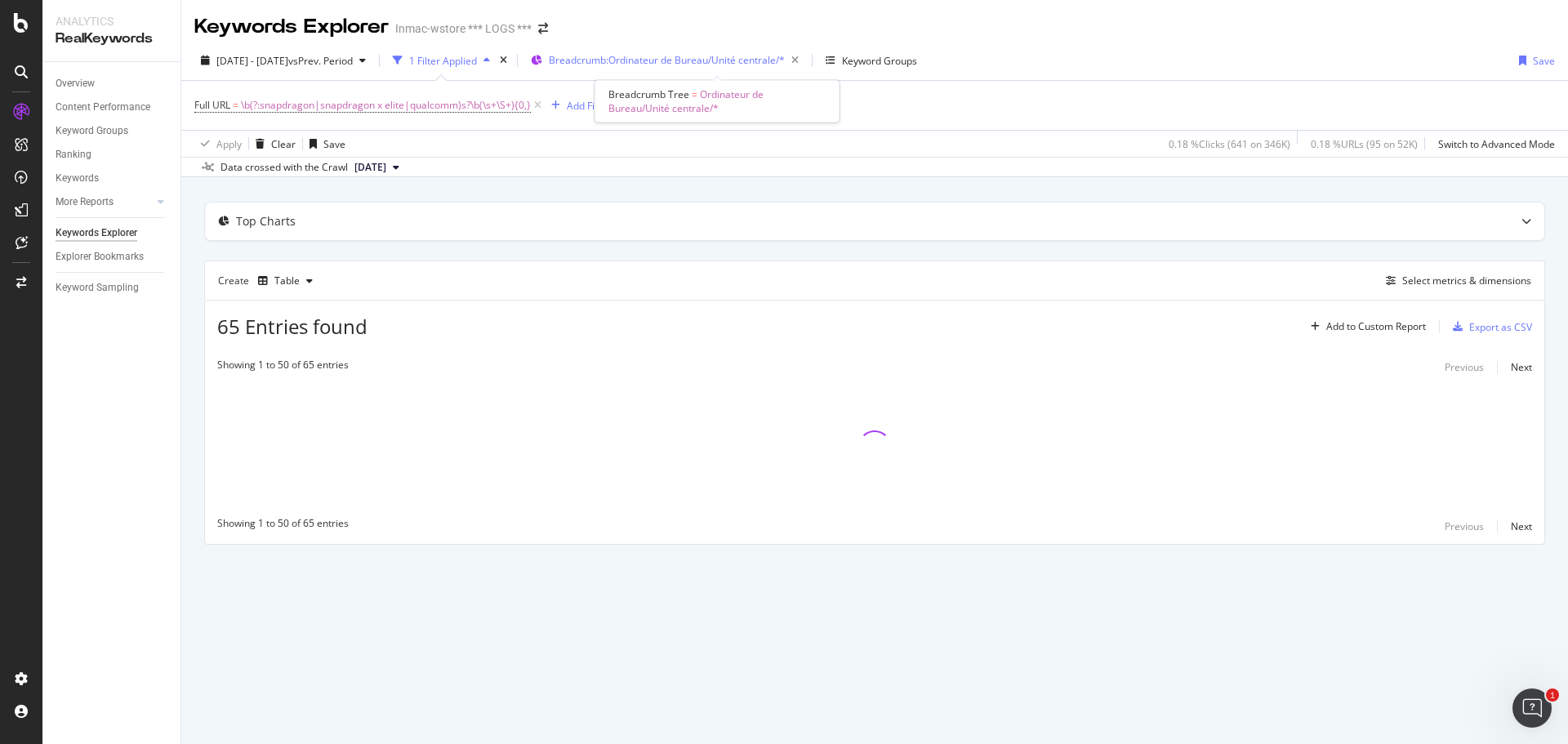click on "Breadcrumb:  Ordinateur de Bureau/Unité centrale/*" at bounding box center [666, 60] 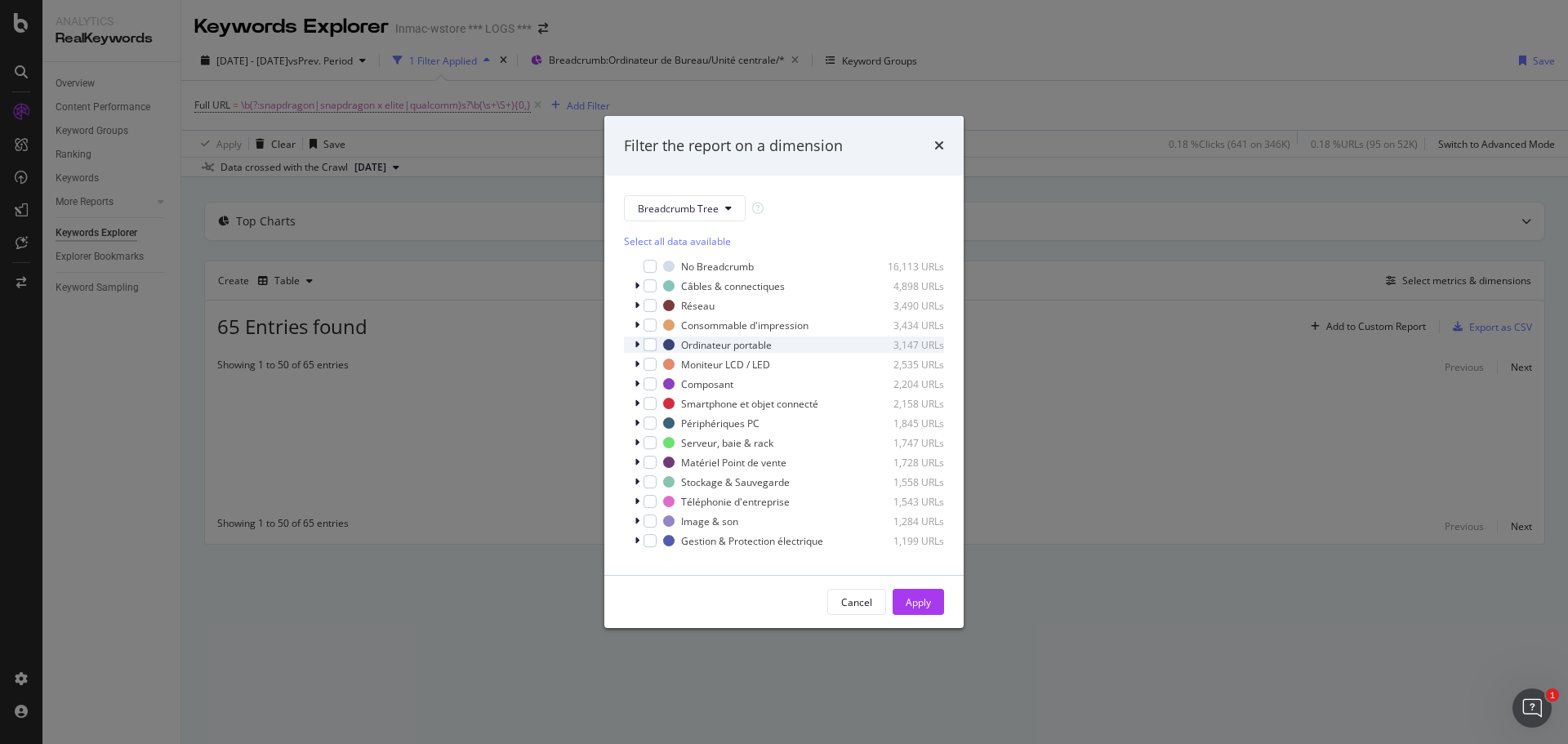 click at bounding box center (637, 345) 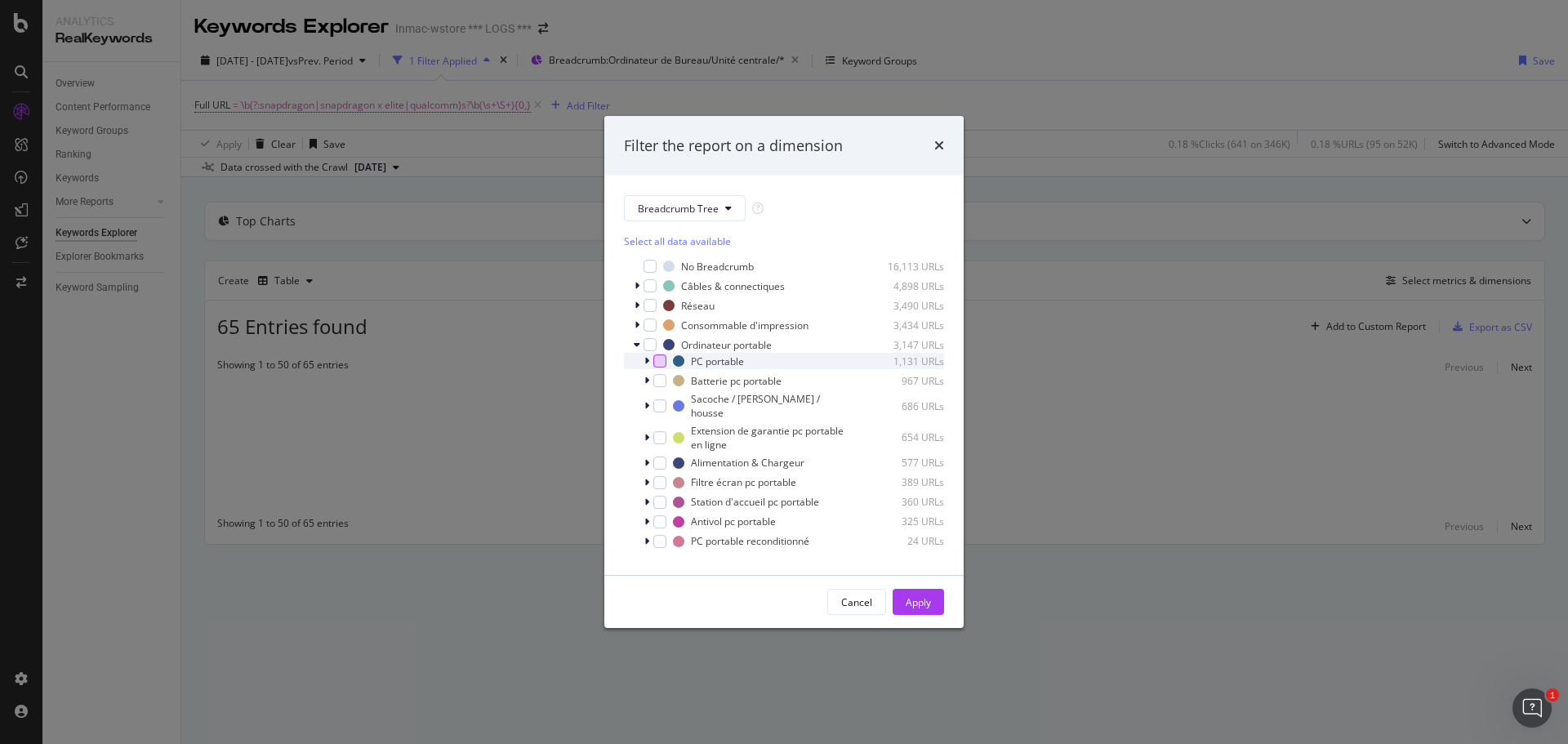 click at bounding box center [660, 361] 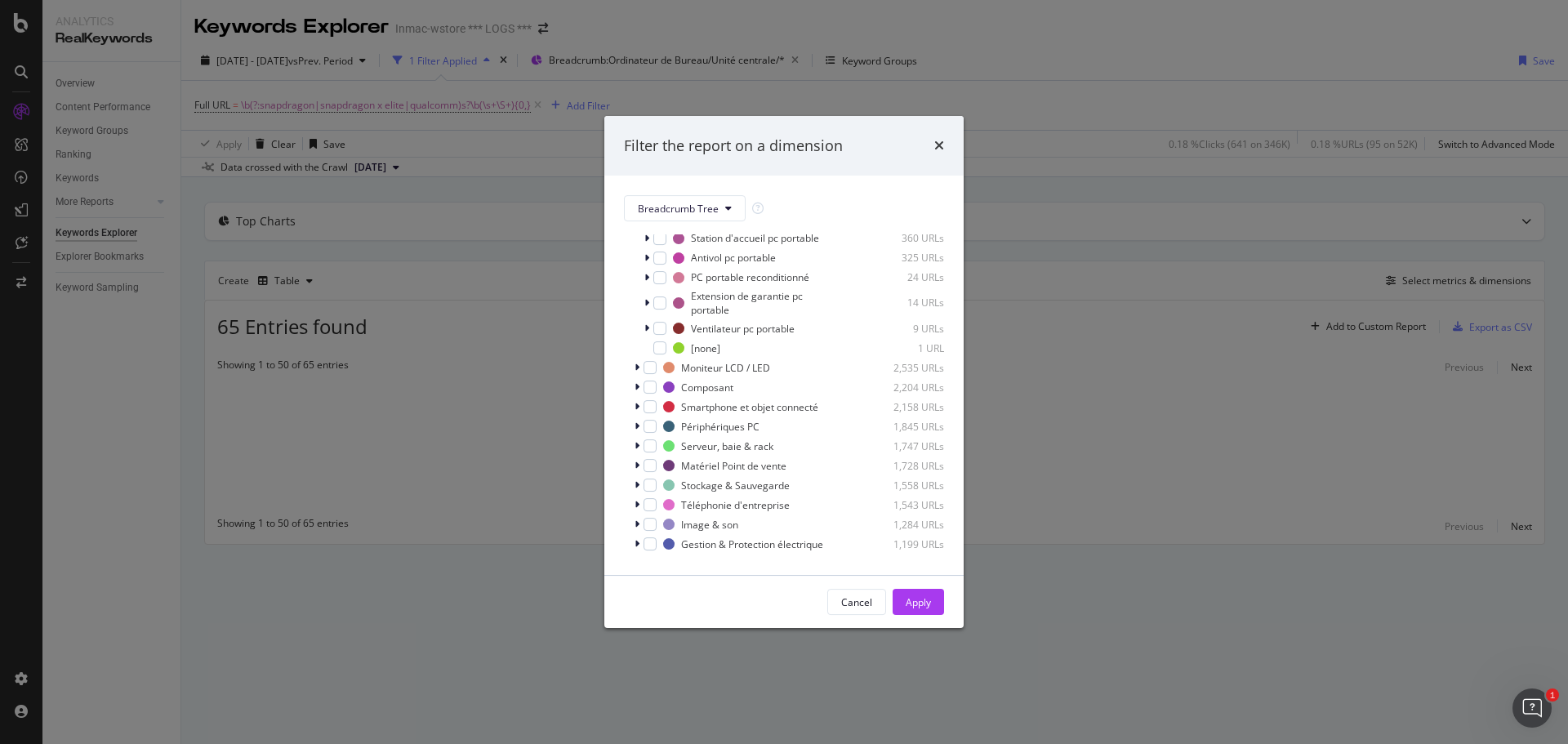 scroll, scrollTop: 272, scrollLeft: 0, axis: vertical 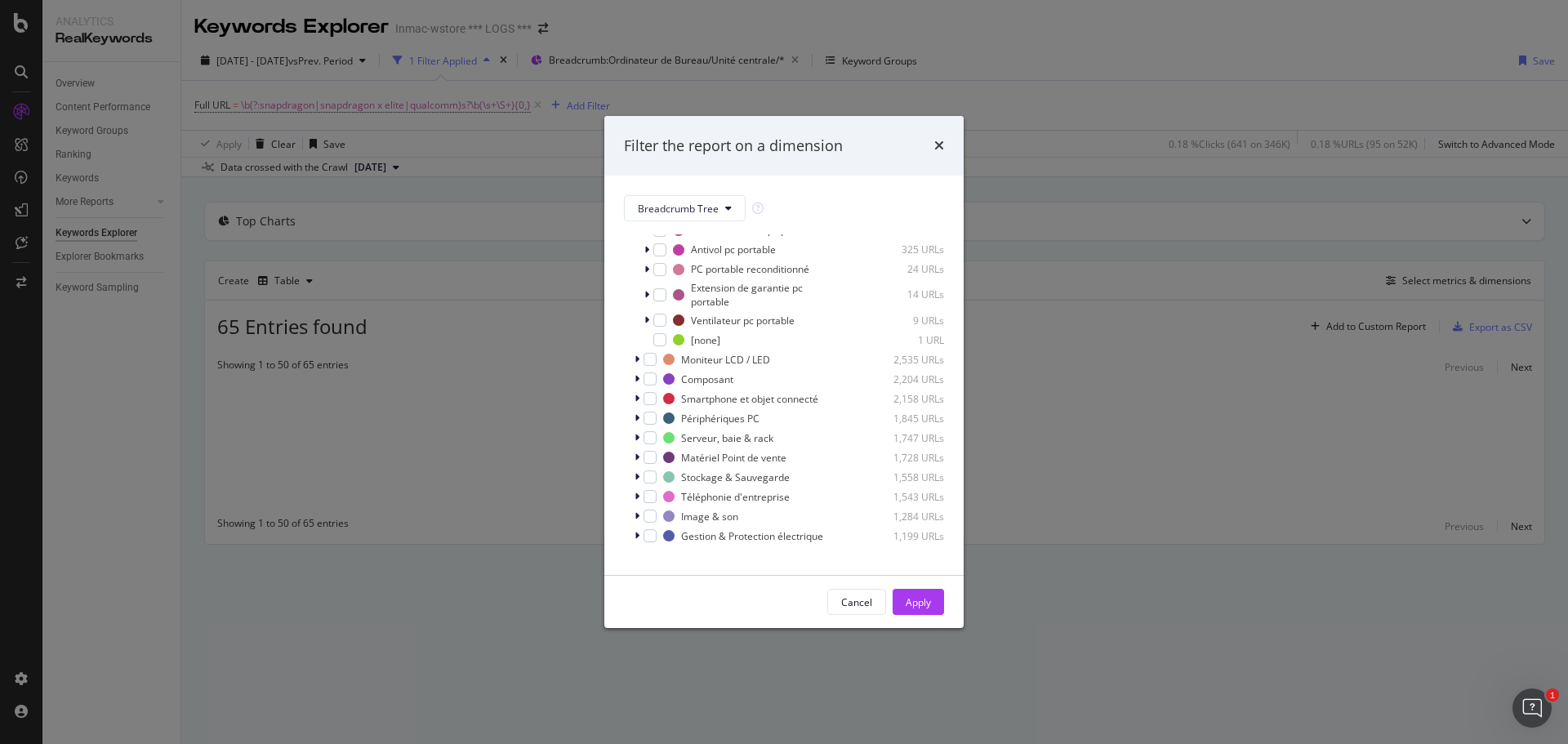 click on "Show  15  more" at bounding box center [667, 559] 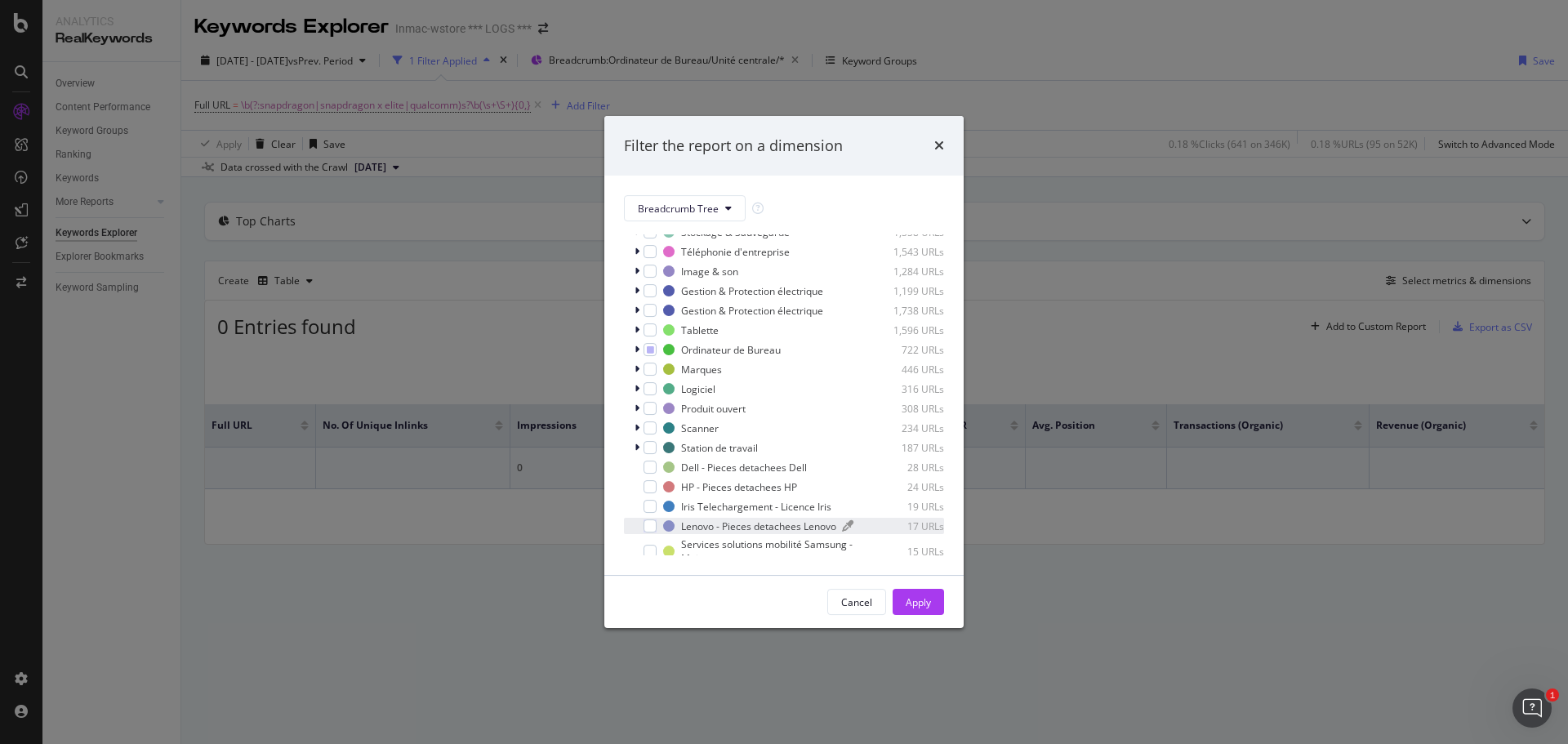 scroll, scrollTop: 599, scrollLeft: 0, axis: vertical 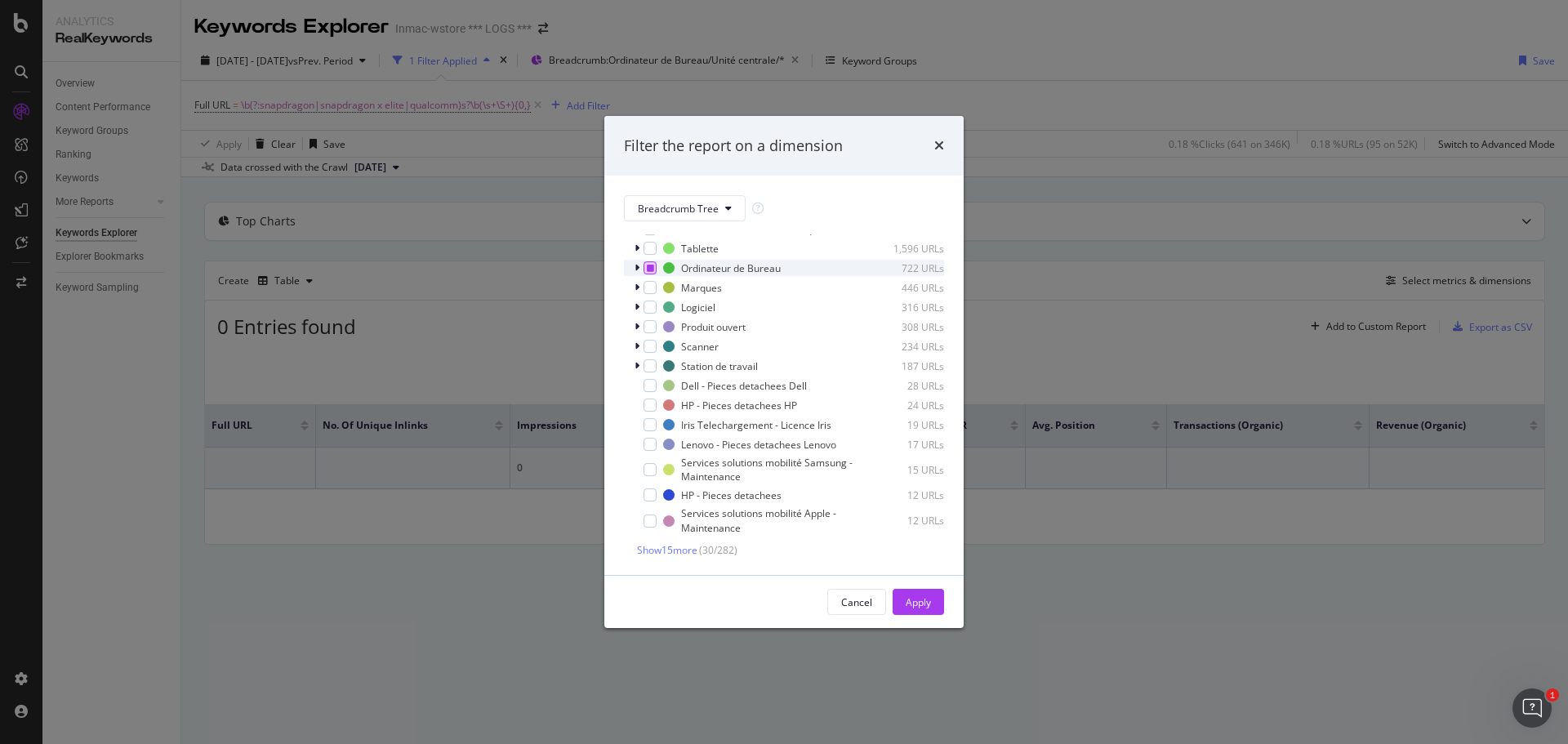 click at bounding box center (650, 268) 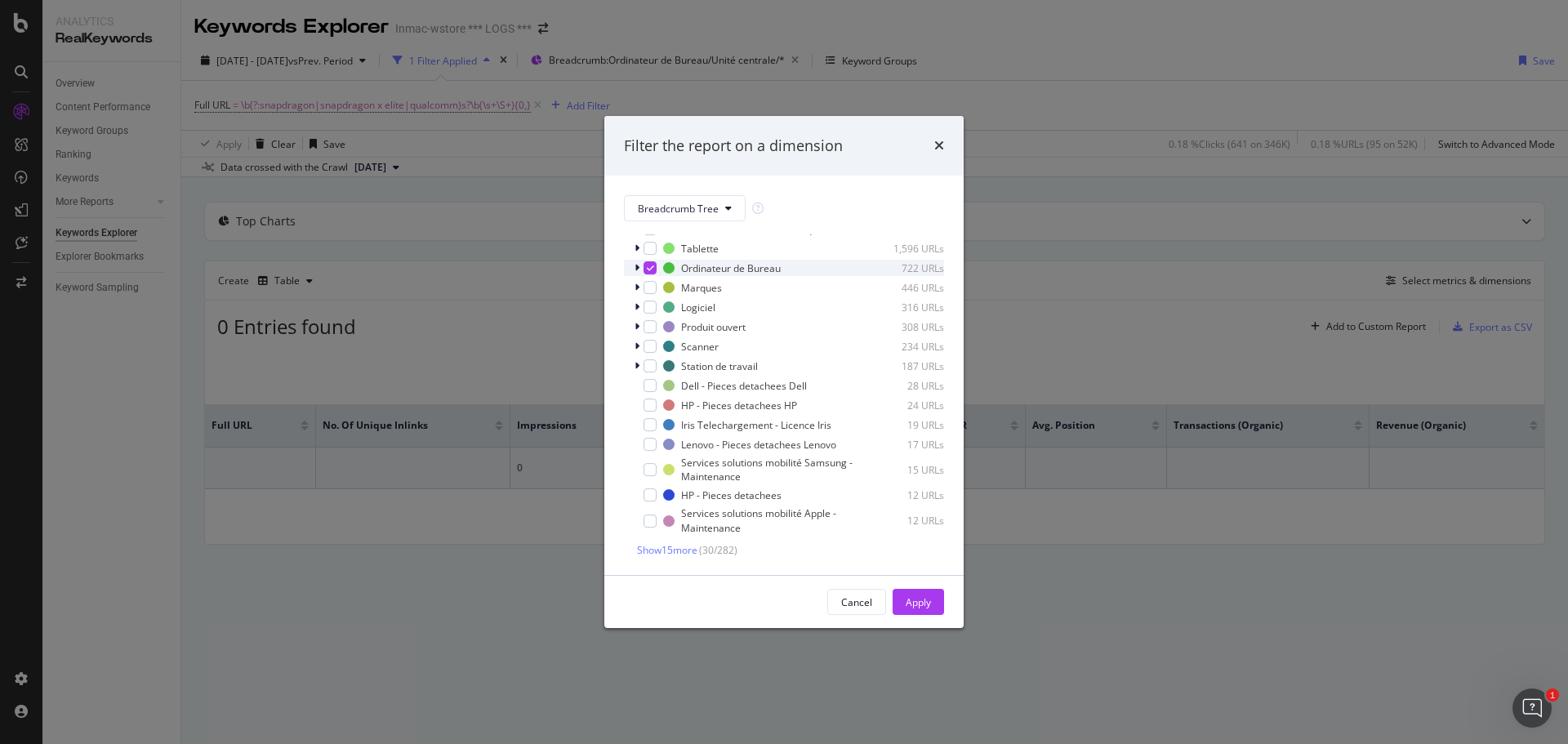click at bounding box center [650, 268] 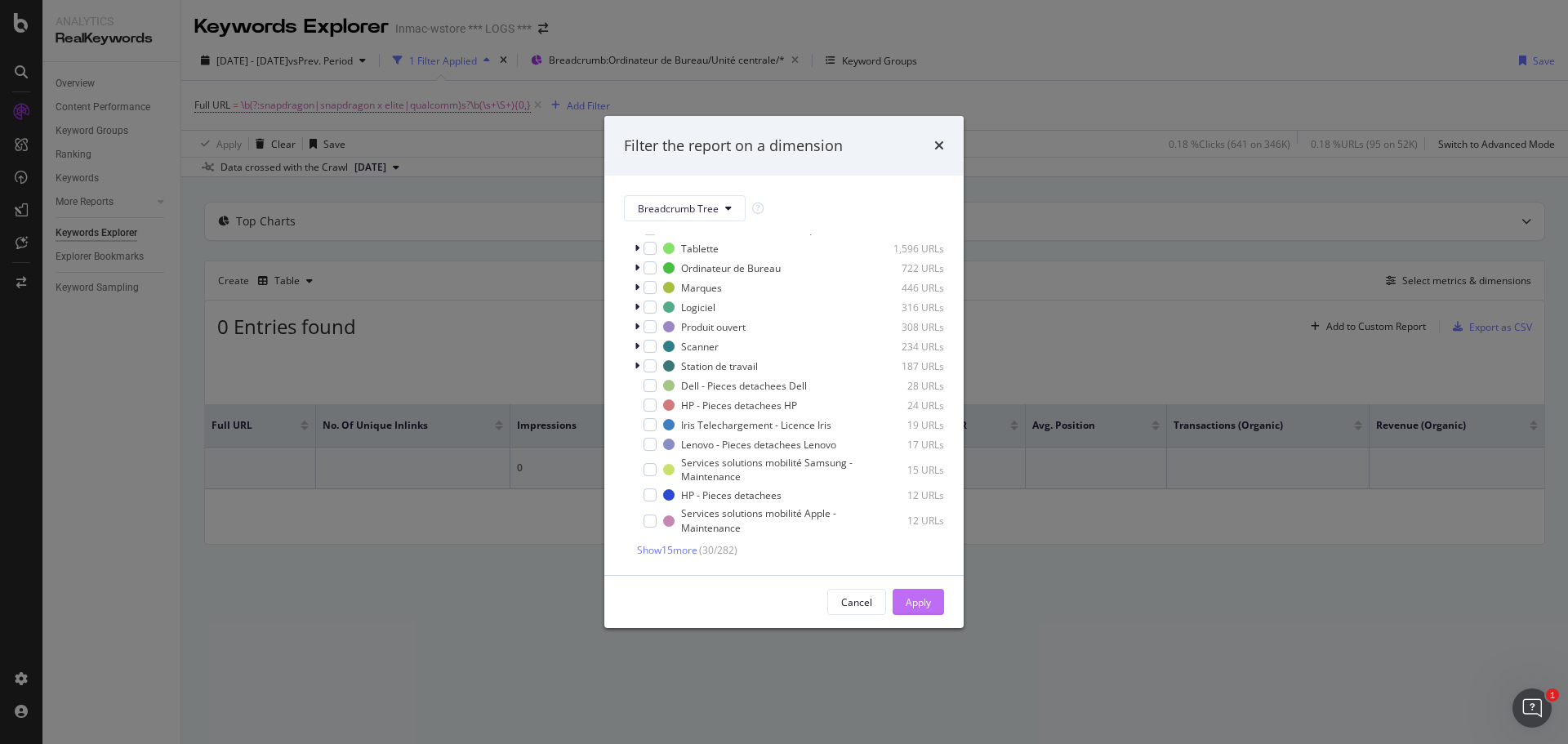 click on "Apply" at bounding box center (918, 602) 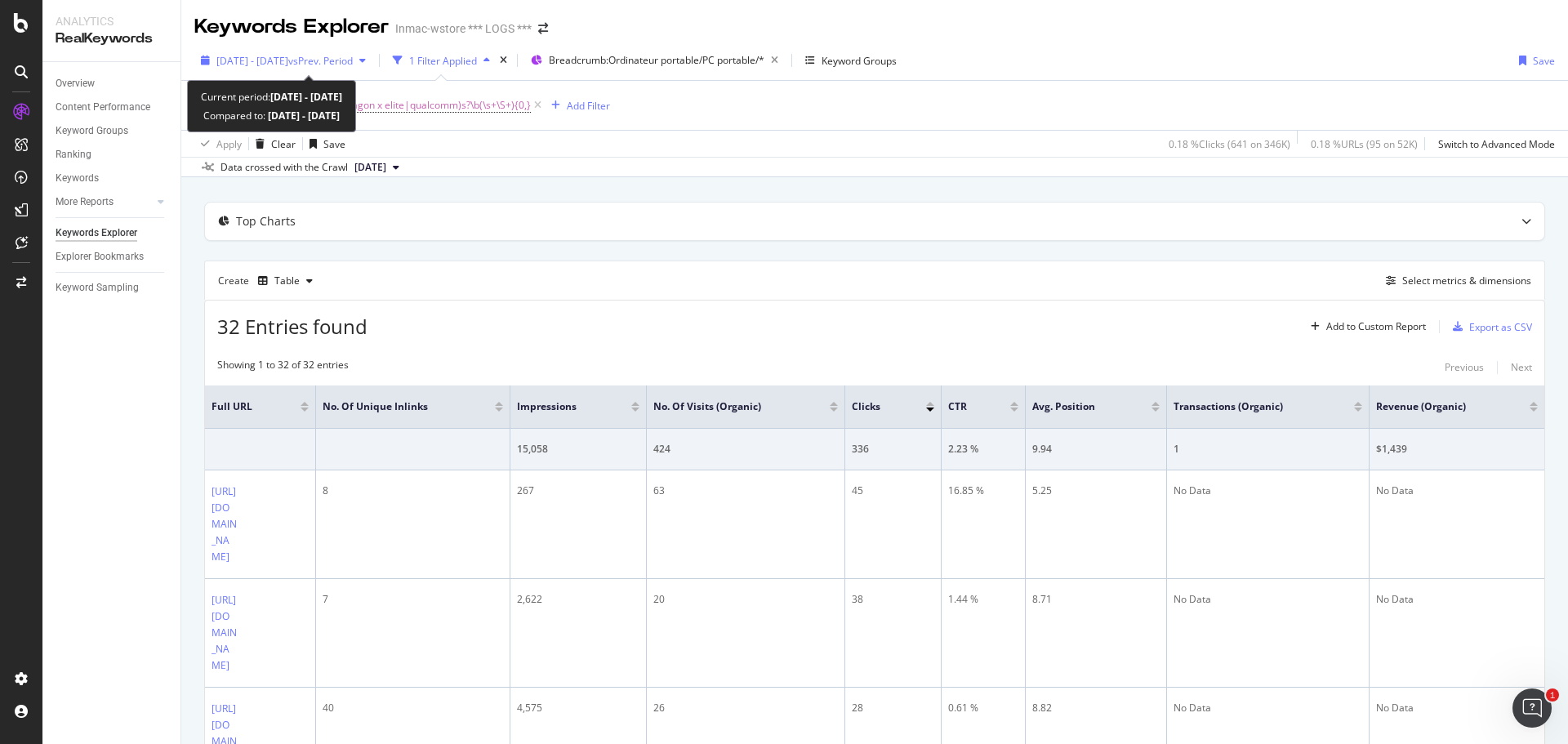 click on "vs  Prev. Period" at bounding box center (320, 60) 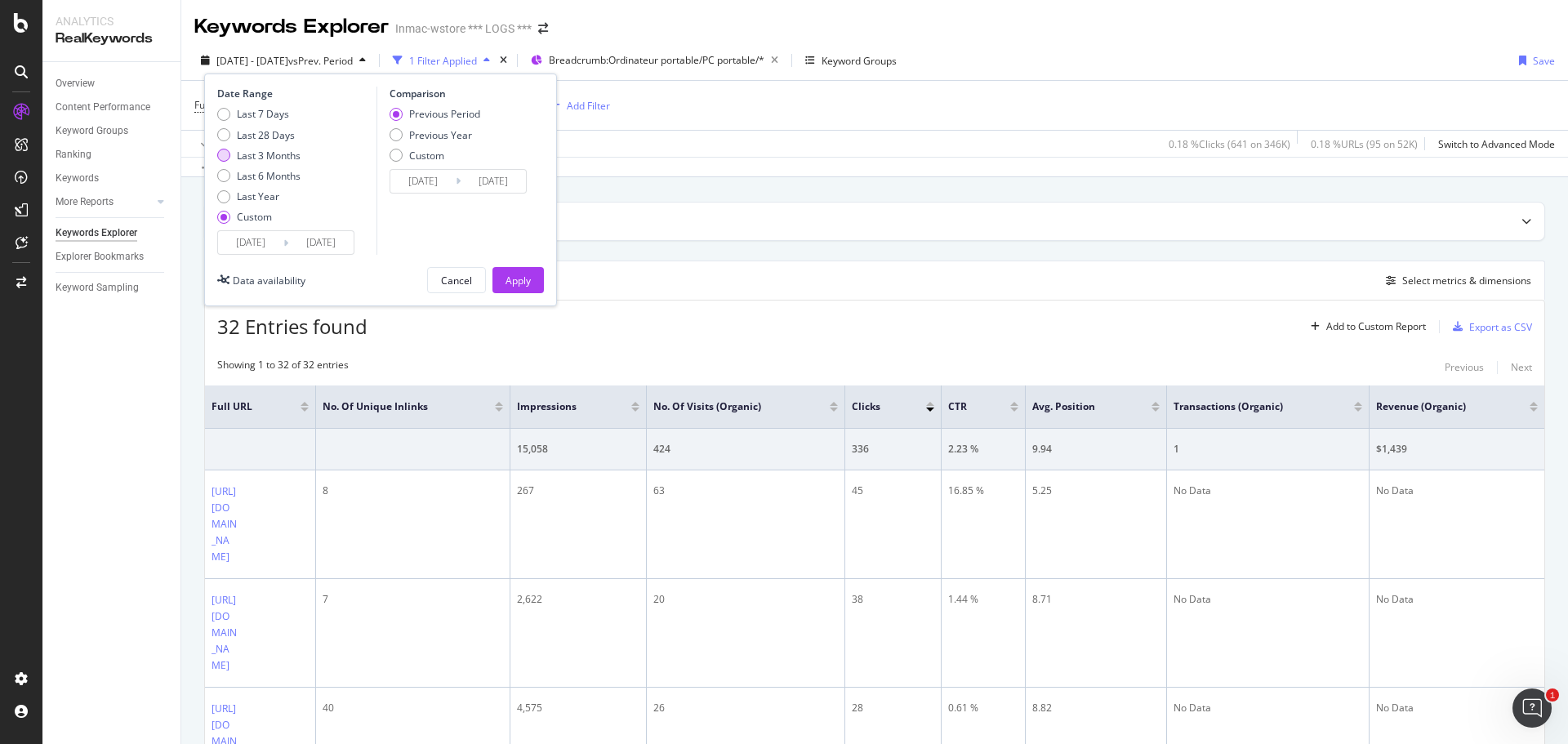 click on "Last 3 Months" at bounding box center (269, 155) 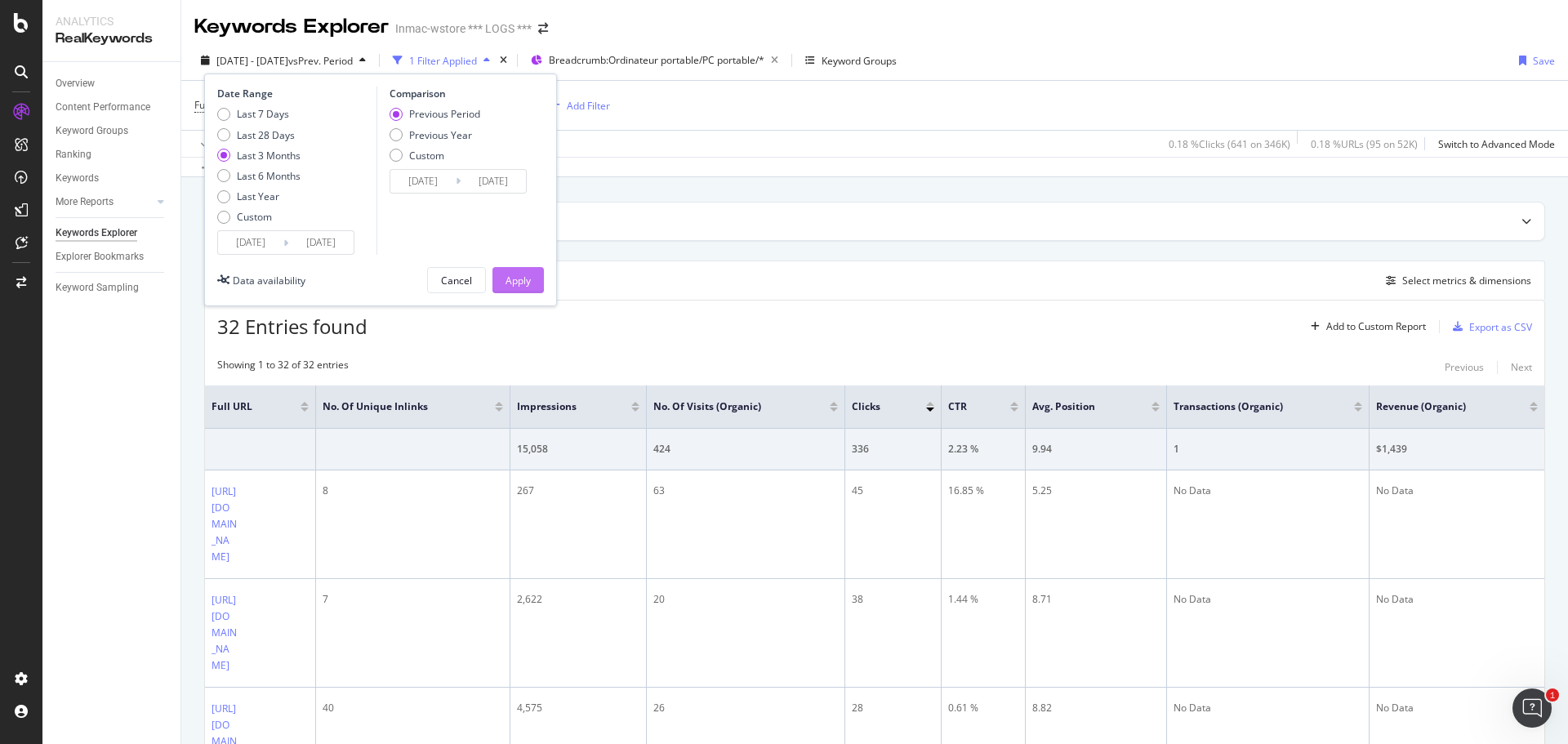 click on "Apply" at bounding box center [518, 280] 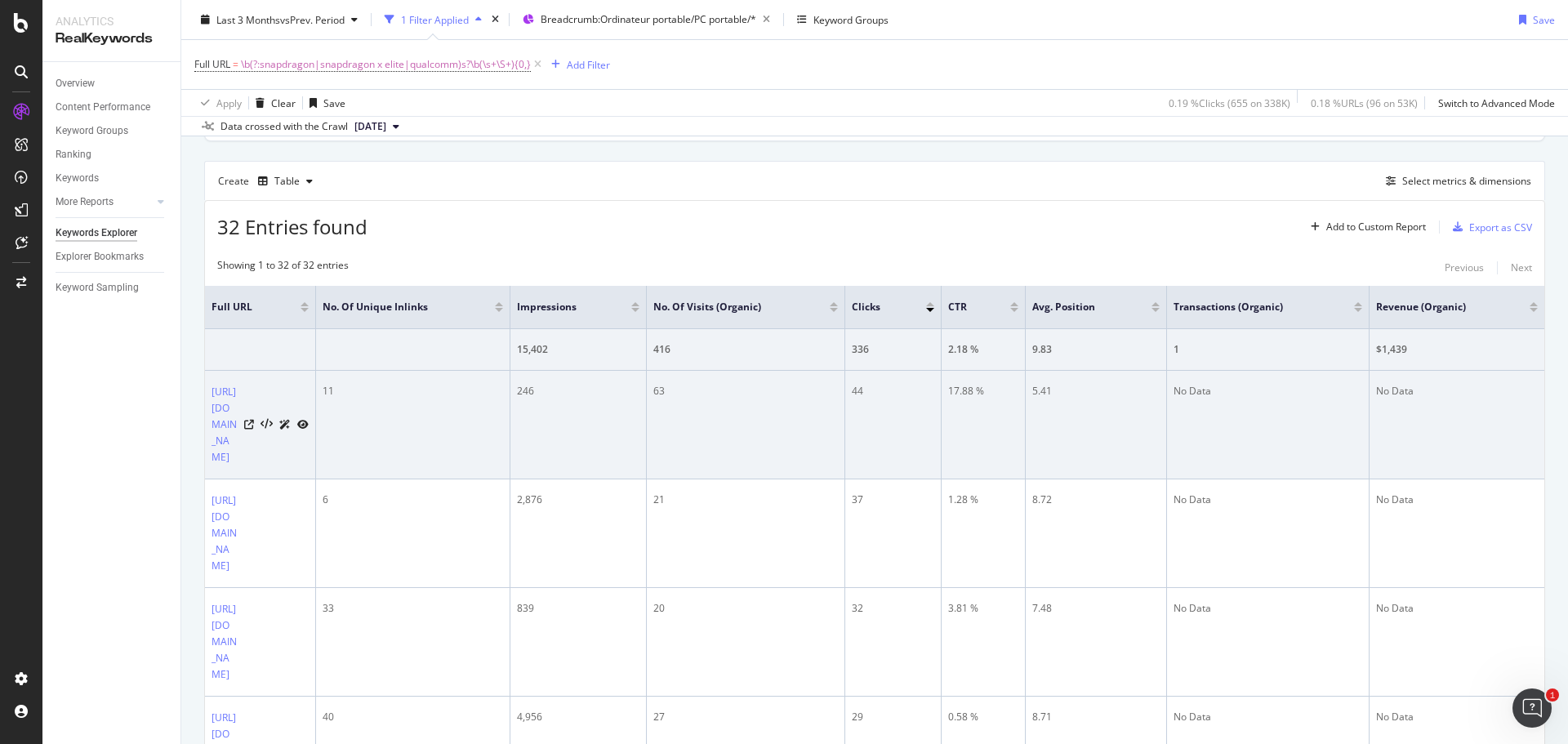 scroll, scrollTop: 0, scrollLeft: 0, axis: both 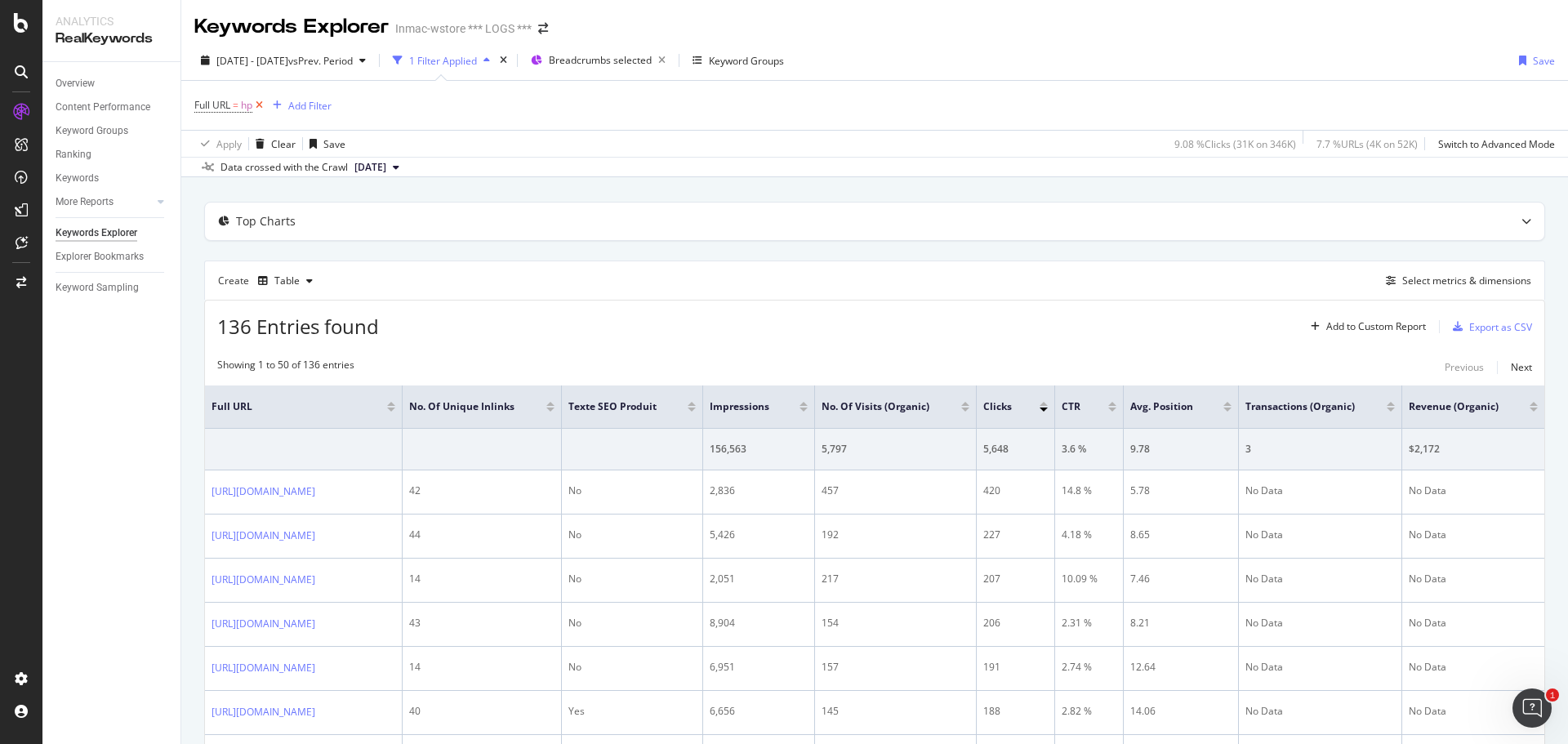 click at bounding box center (259, 105) 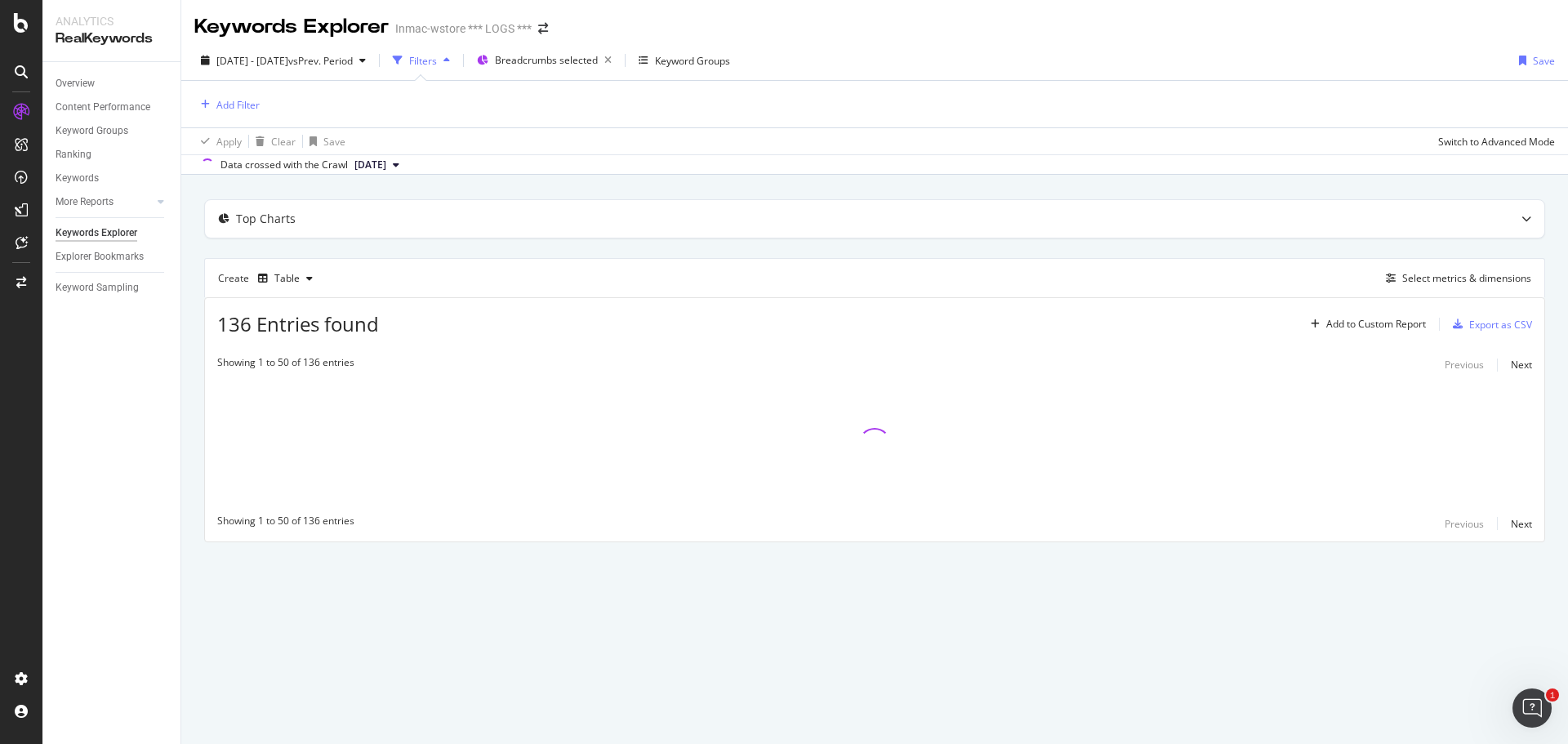 click on "Data crossed with the Crawl" at bounding box center (284, 165) 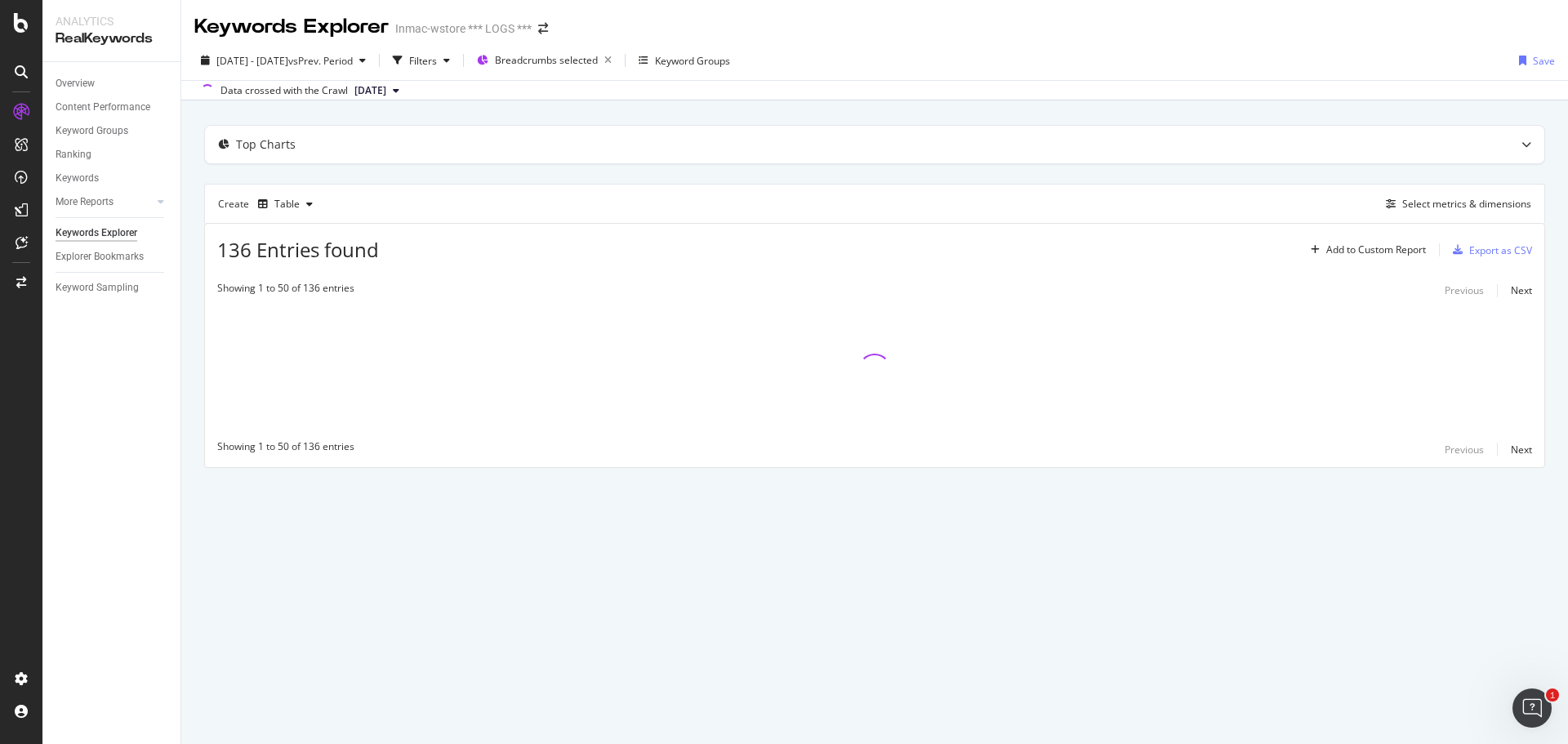 click on "Data crossed with the Crawl" at bounding box center (284, 91) 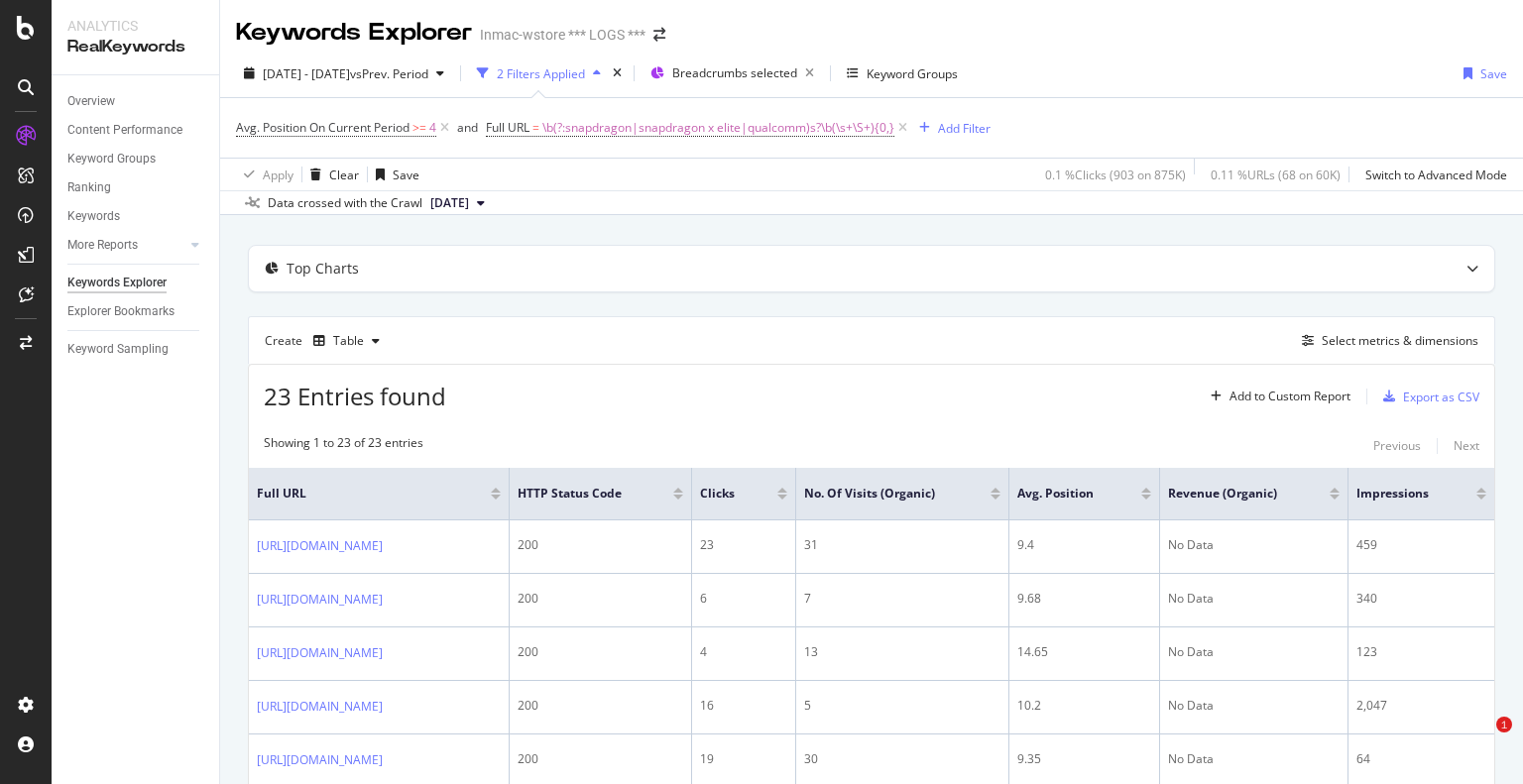 scroll, scrollTop: 0, scrollLeft: 0, axis: both 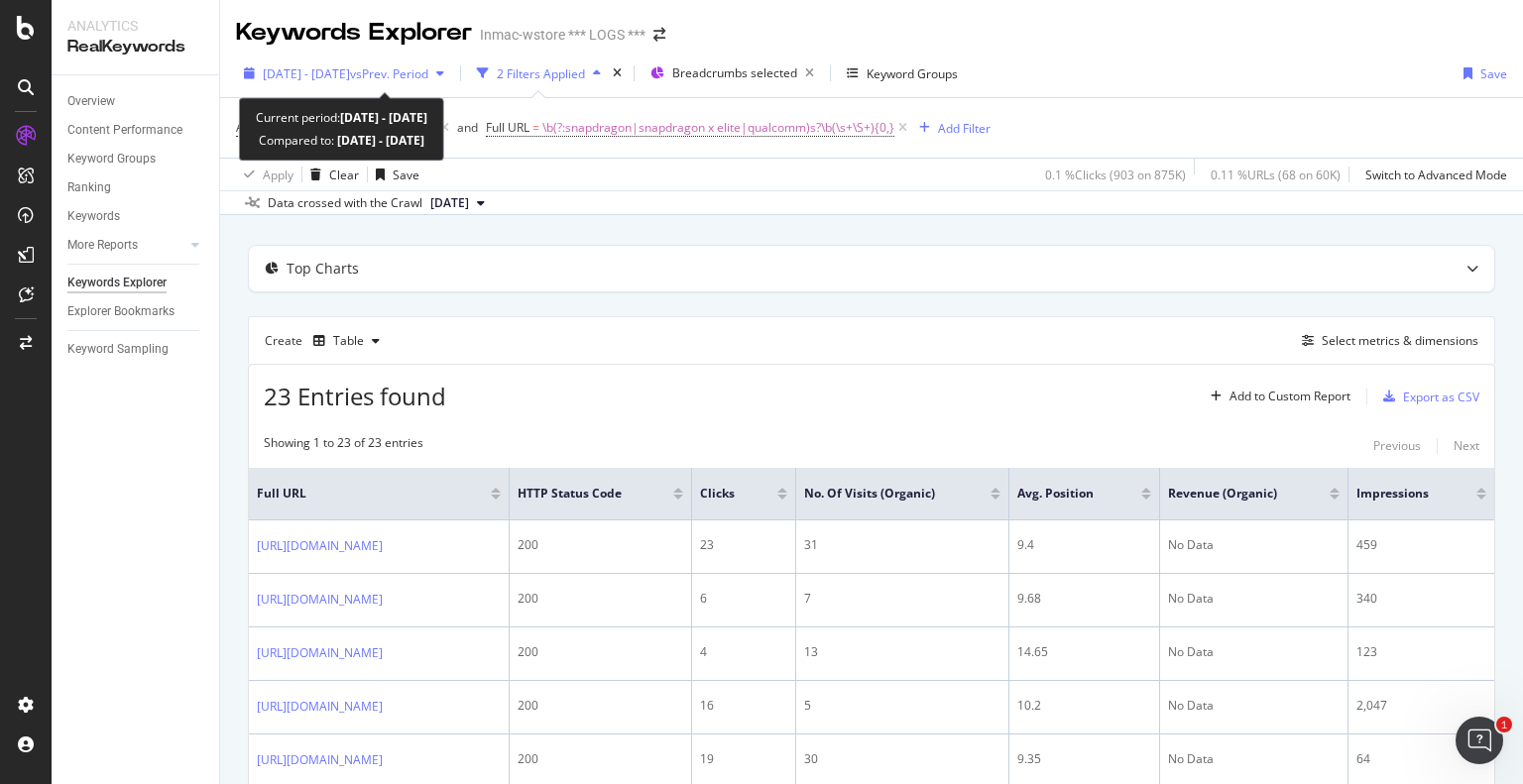 click on "vs  Prev. Period" at bounding box center (389, 73) 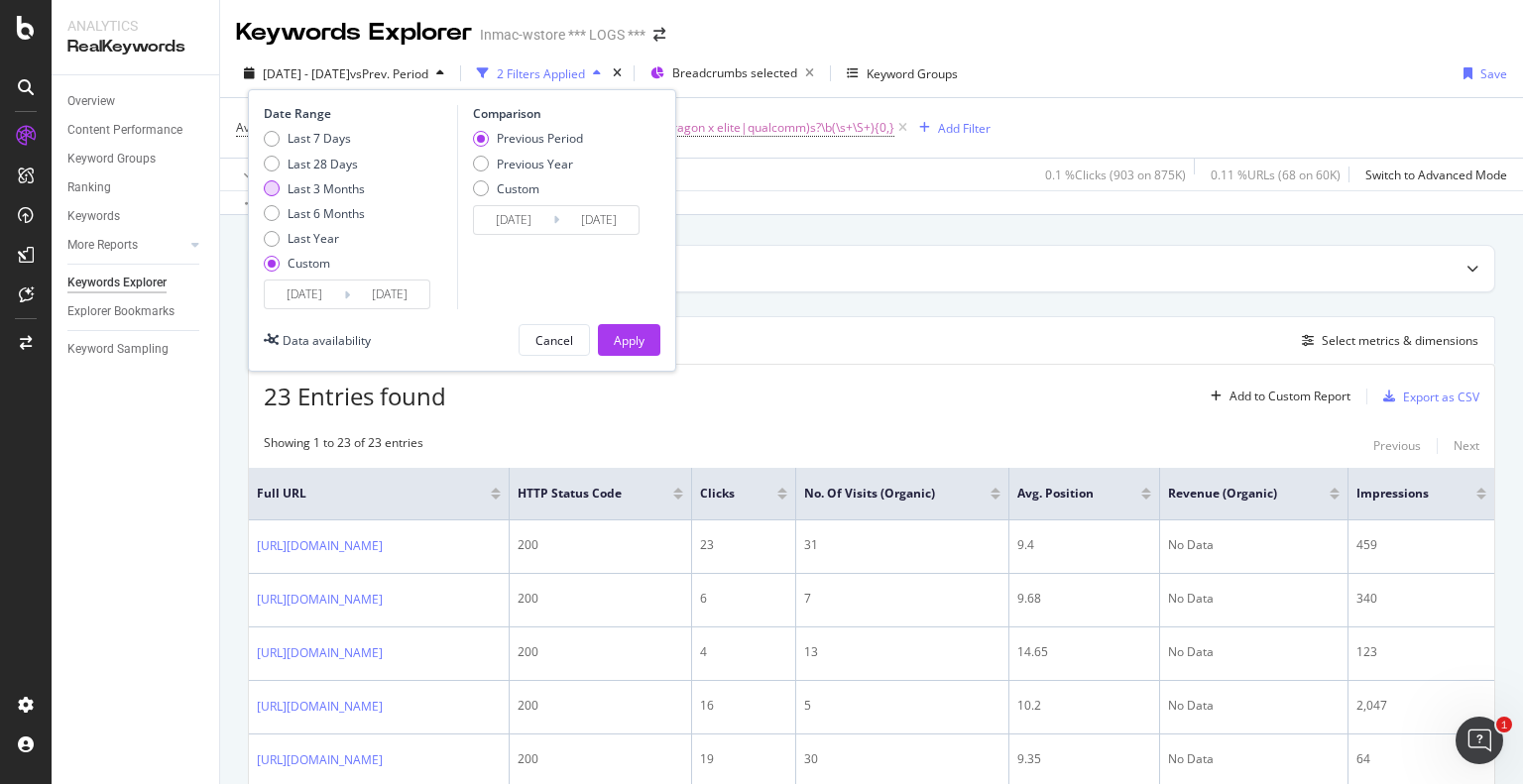 click on "Last 3 Months" at bounding box center (326, 188) 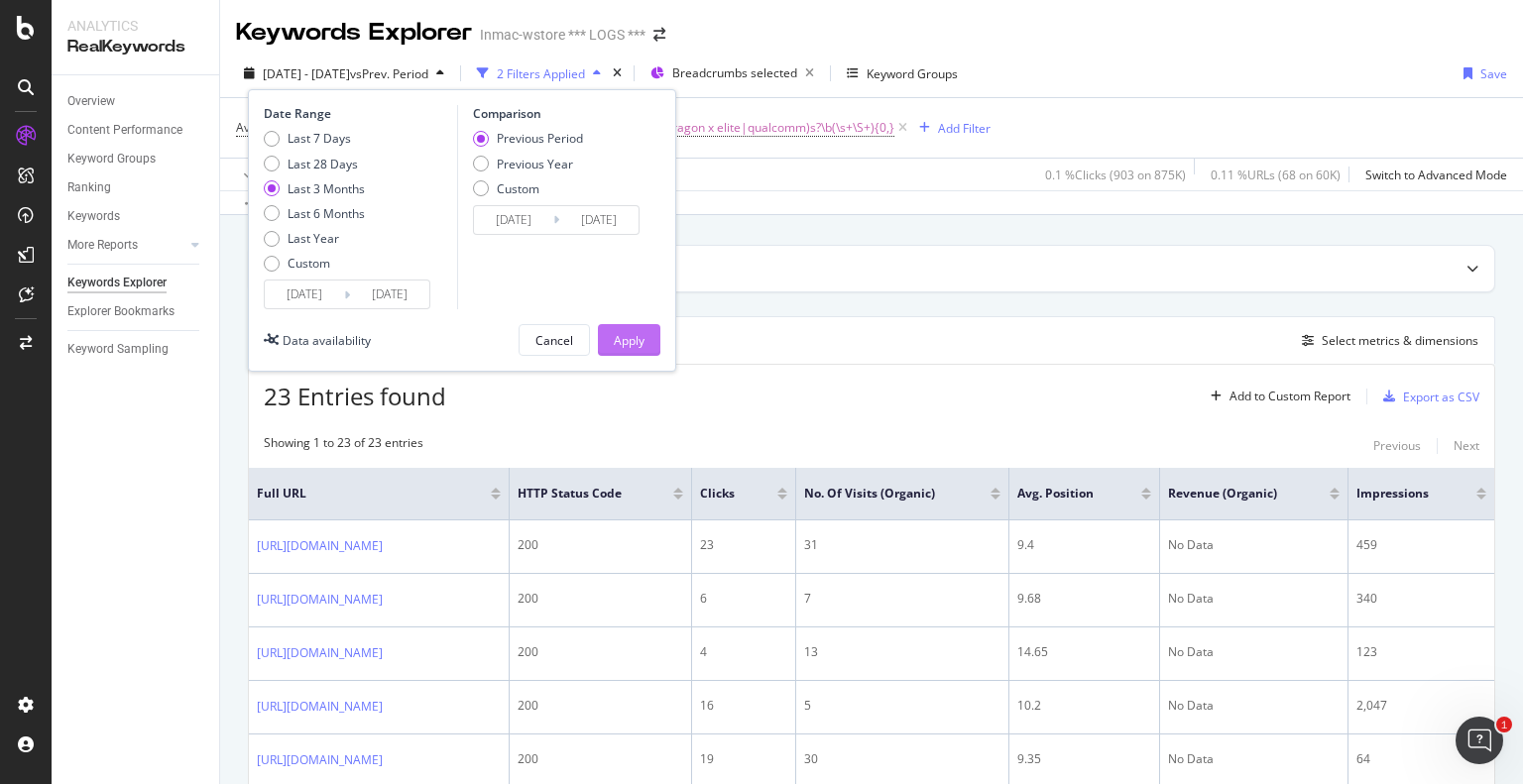 click on "Apply" at bounding box center (629, 340) 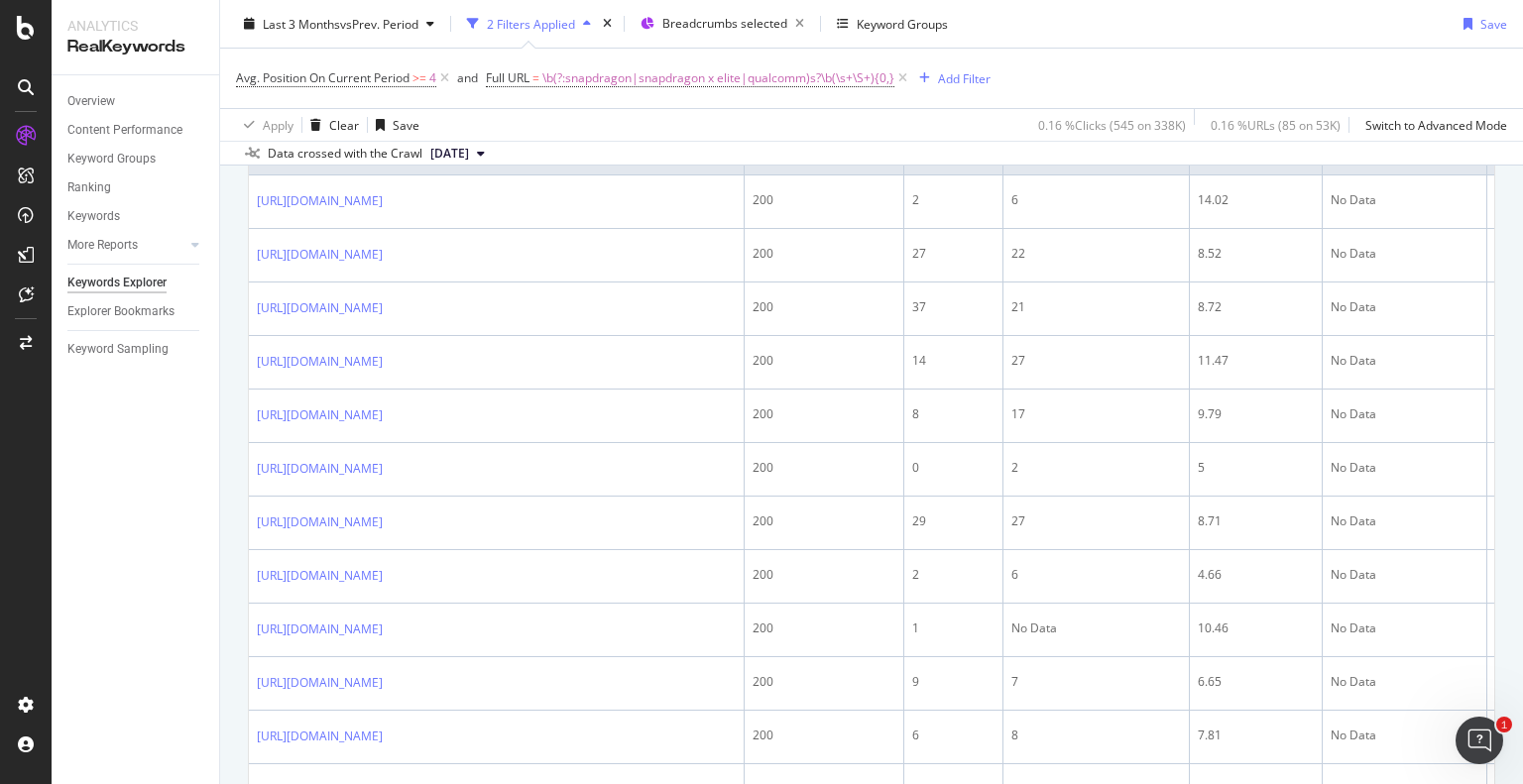 scroll, scrollTop: 198, scrollLeft: 0, axis: vertical 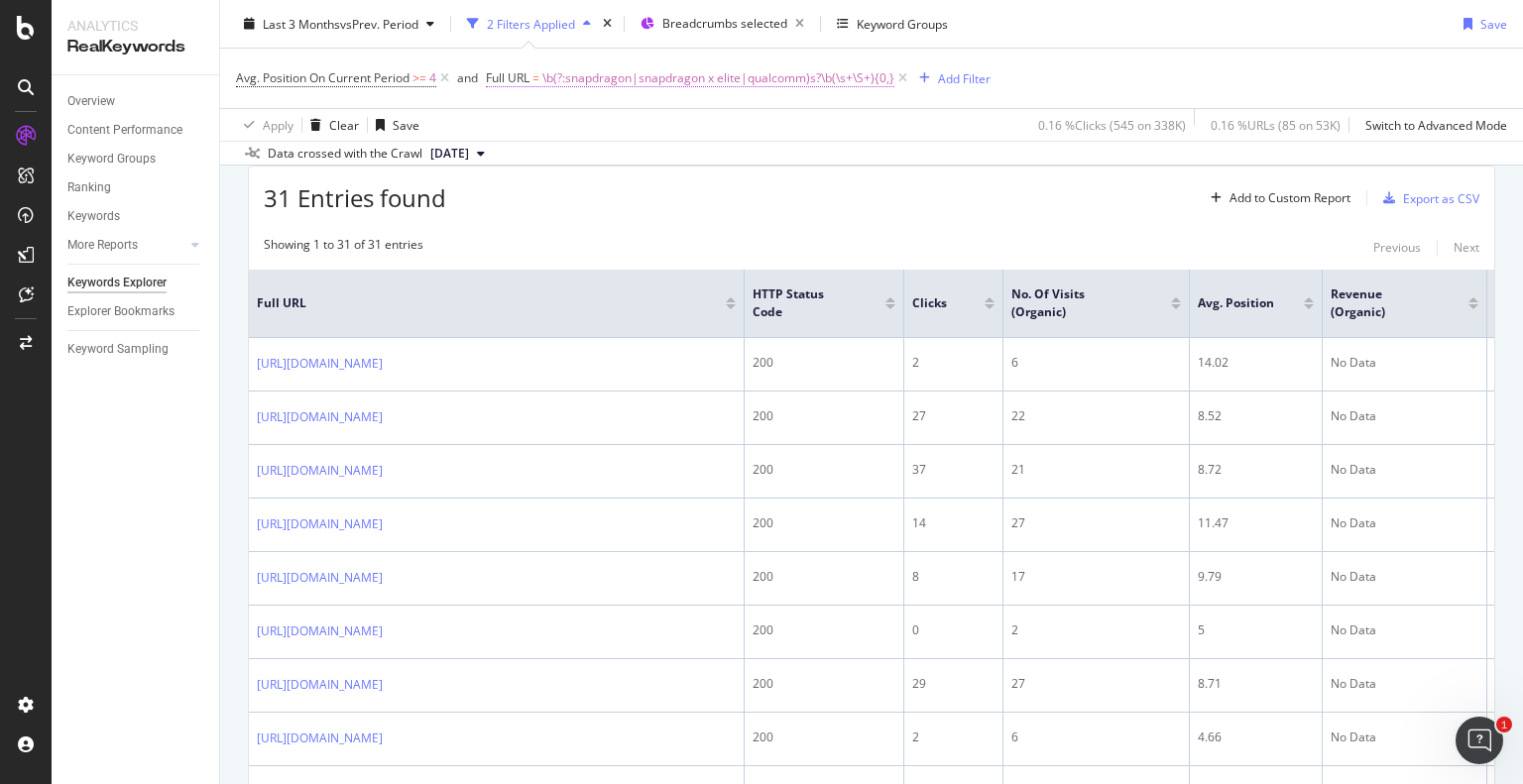 click on "\b(?:snapdragon|snapdragon x elite|qualcomm)s?\b(\s+\S+){0,}" at bounding box center (718, 78) 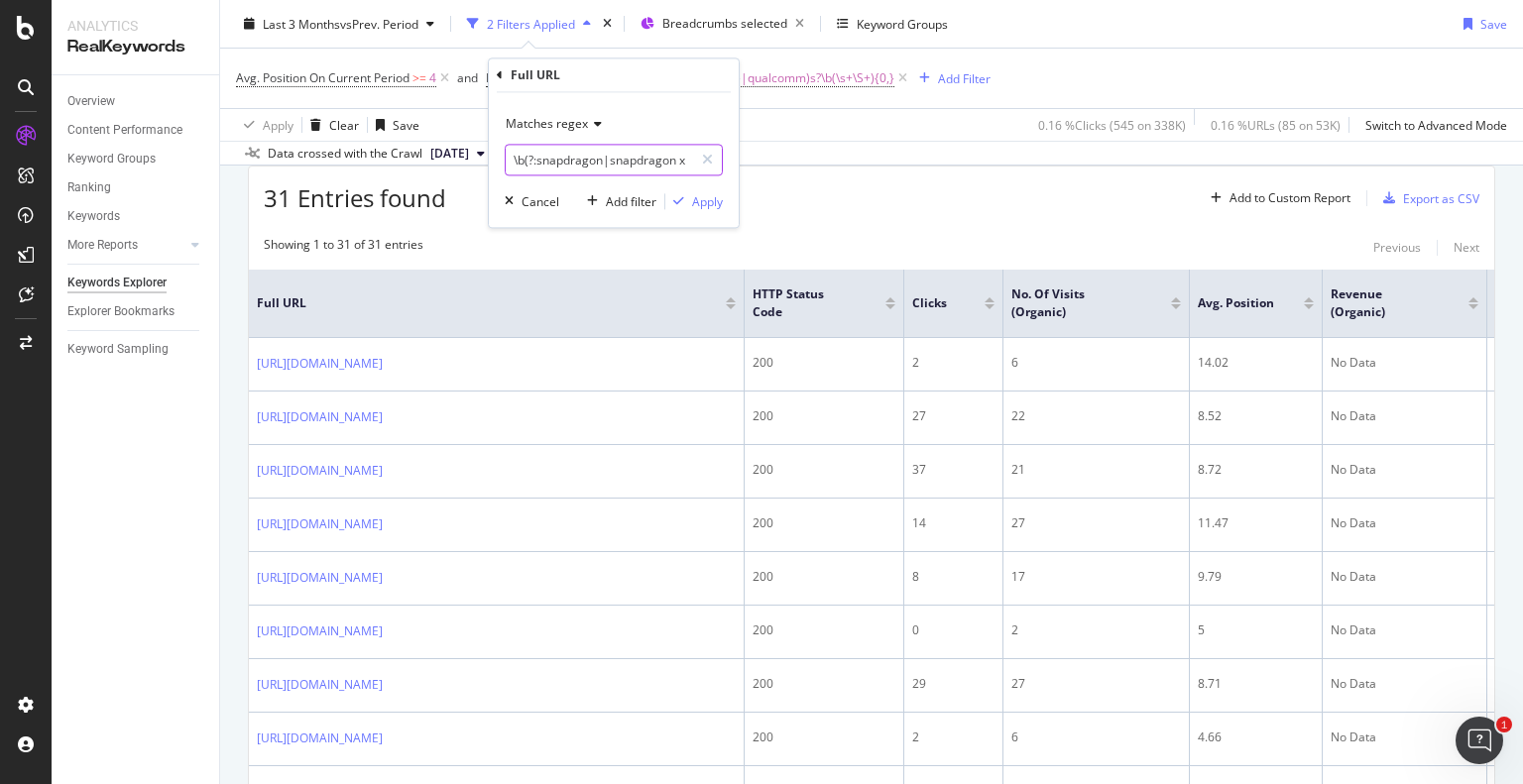 click on "\b(?:snapdragon|snapdragon x elite|qualcomm)s?\b(\s+\S+){0,}" at bounding box center (599, 161) 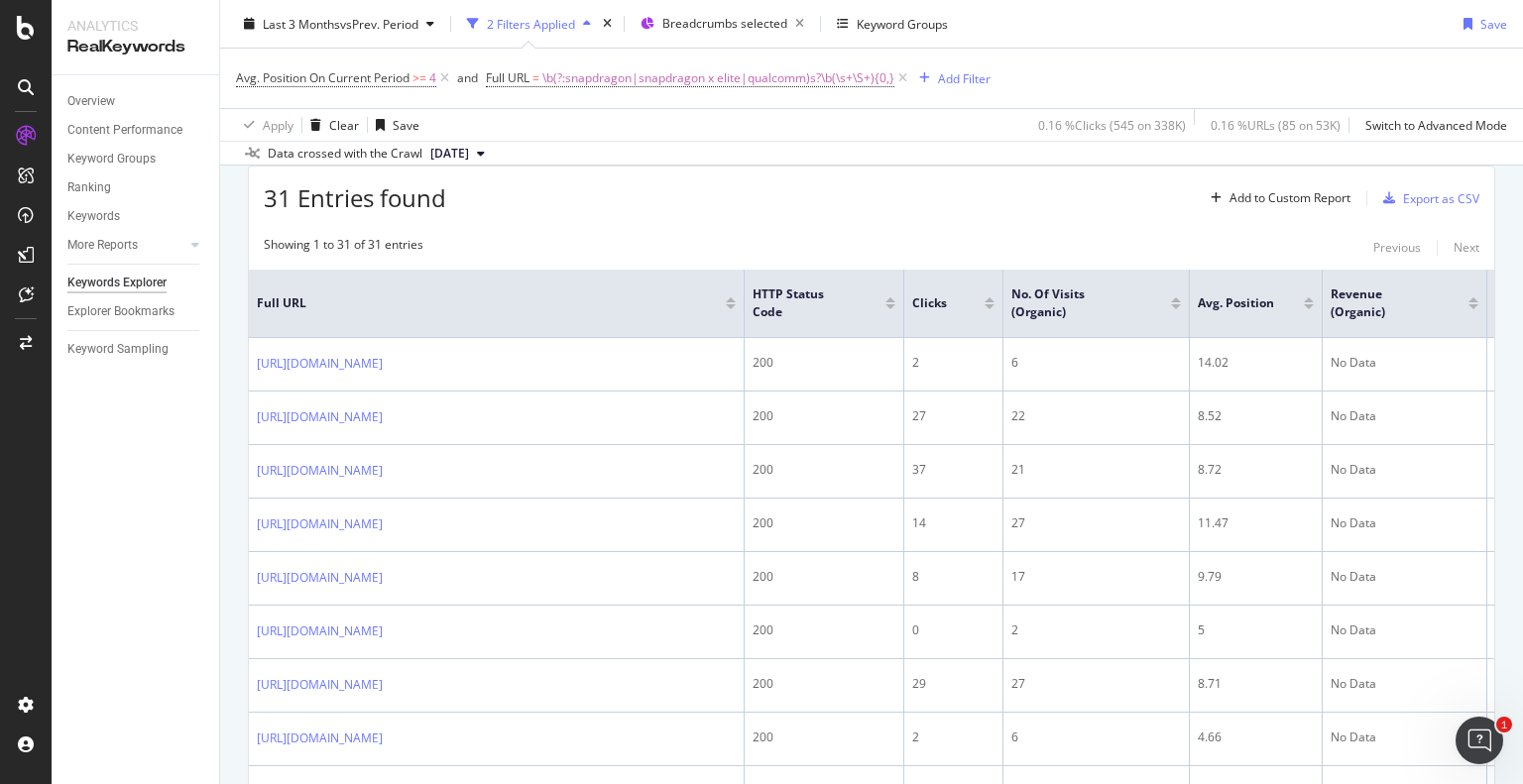 click on "31 Entries found Add to Custom Report Export as CSV" at bounding box center (872, 190) 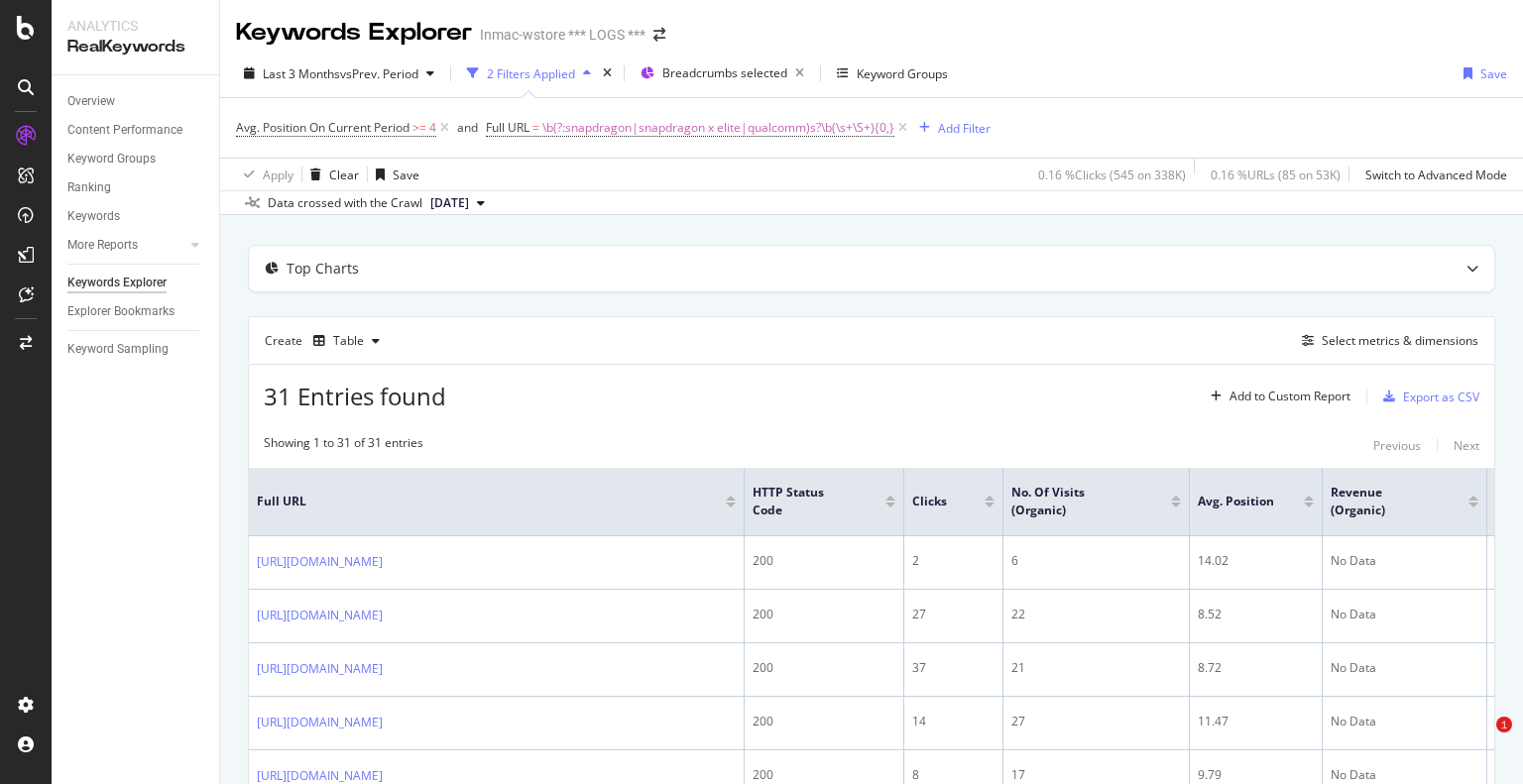 scroll, scrollTop: 0, scrollLeft: 0, axis: both 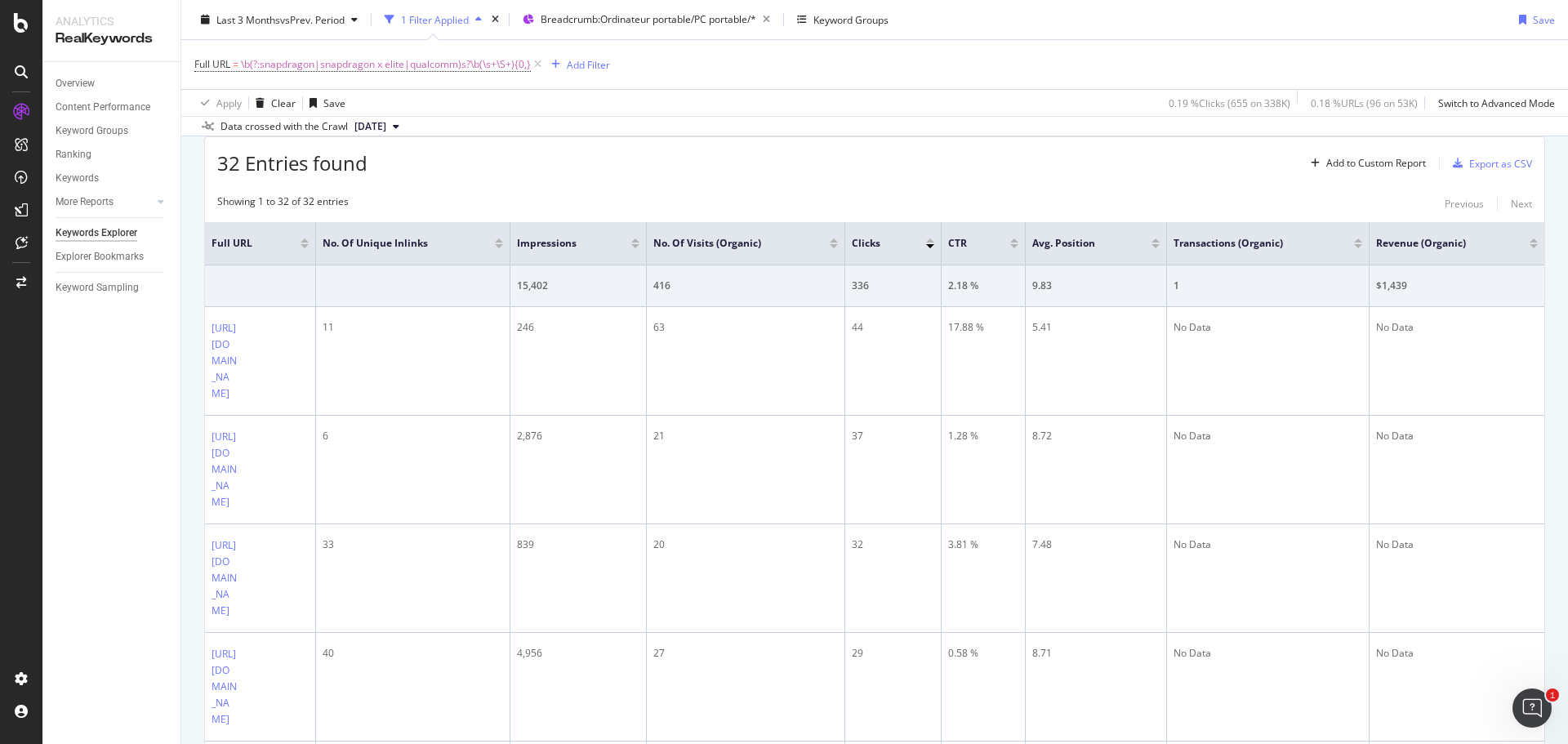 click at bounding box center [1358, 246] 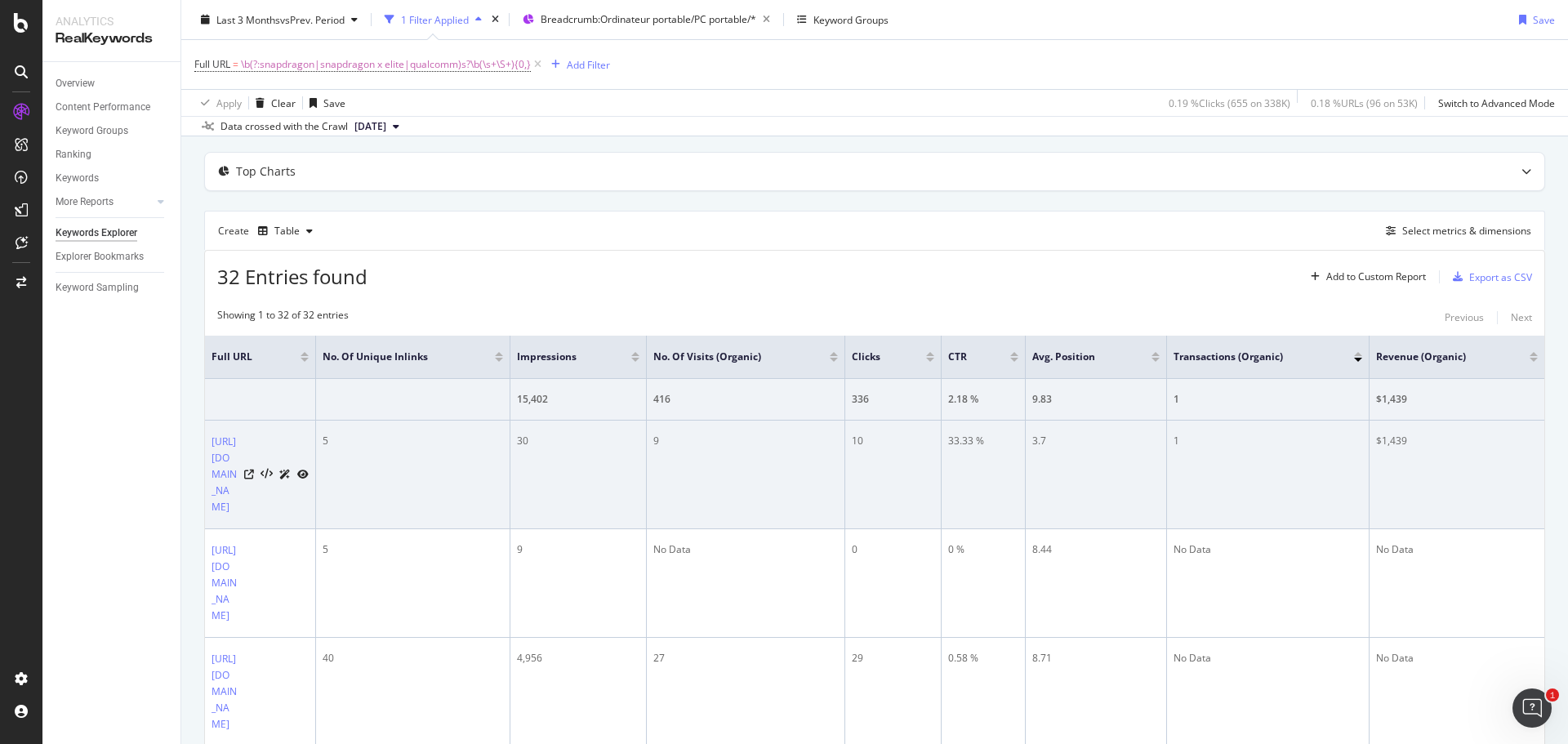 scroll, scrollTop: 245, scrollLeft: 0, axis: vertical 